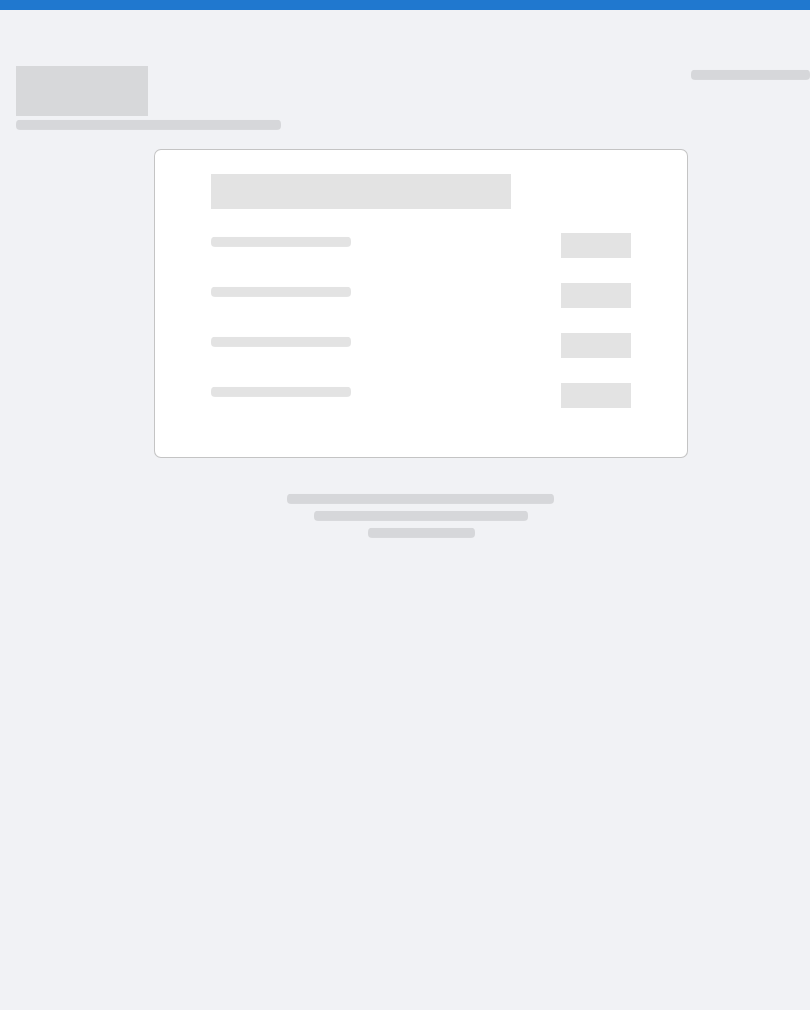 scroll, scrollTop: 0, scrollLeft: 0, axis: both 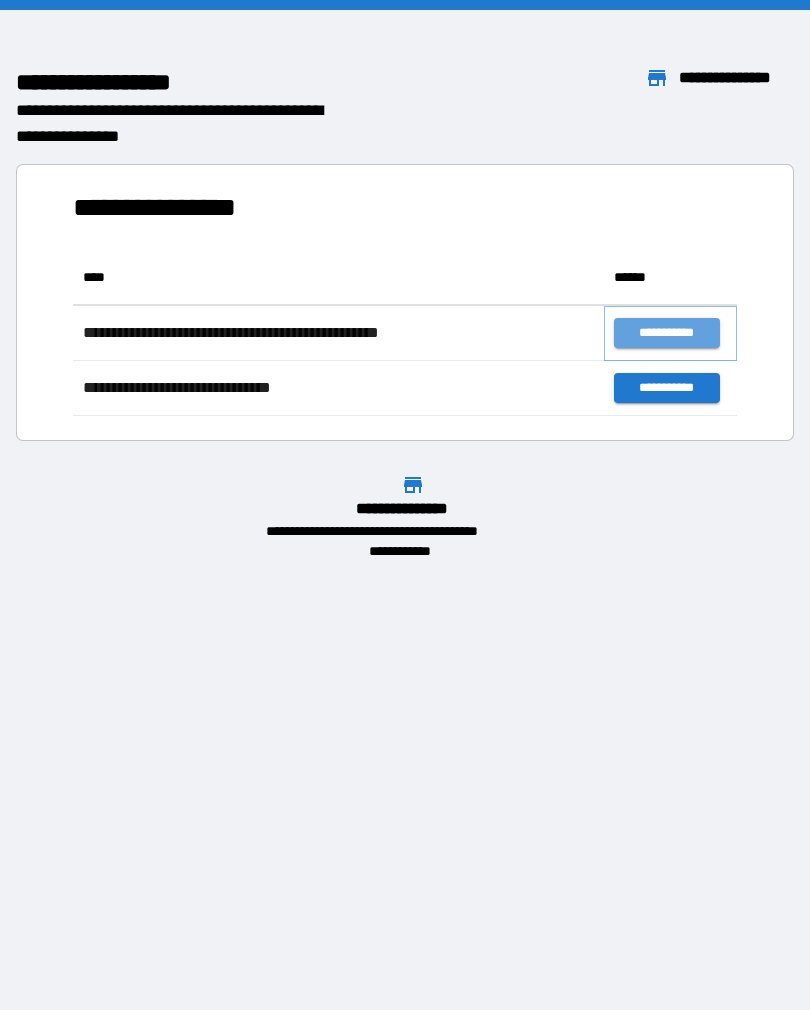 click on "**********" at bounding box center [666, 333] 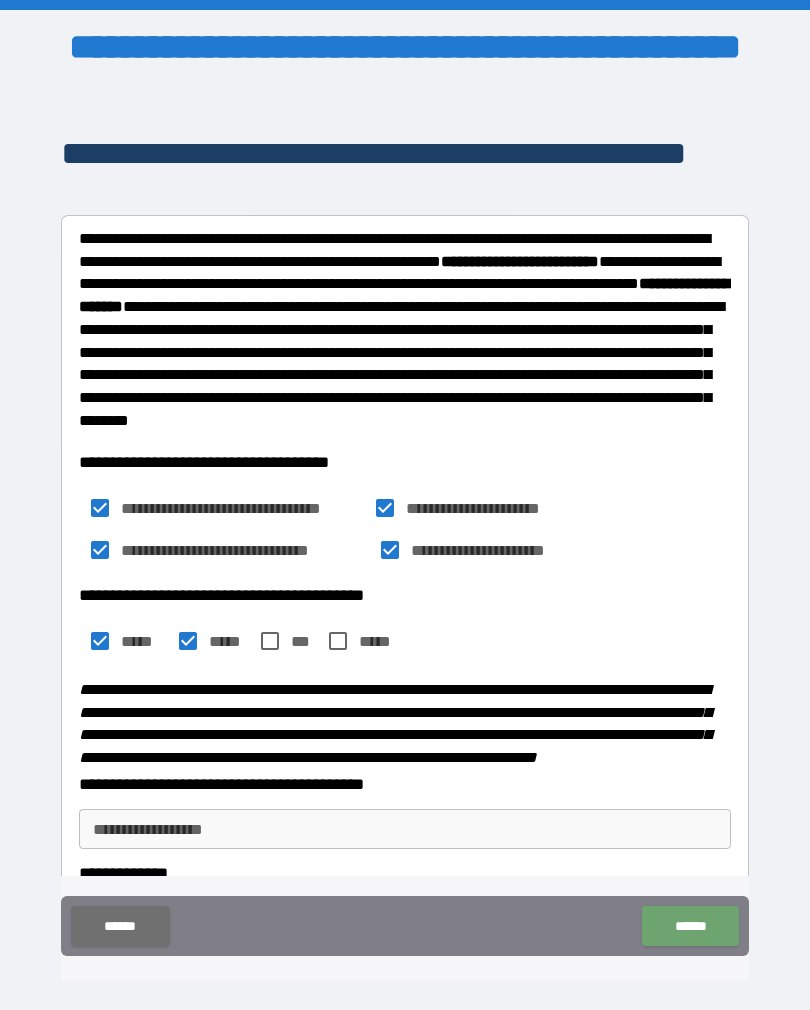 click on "******" at bounding box center (690, 926) 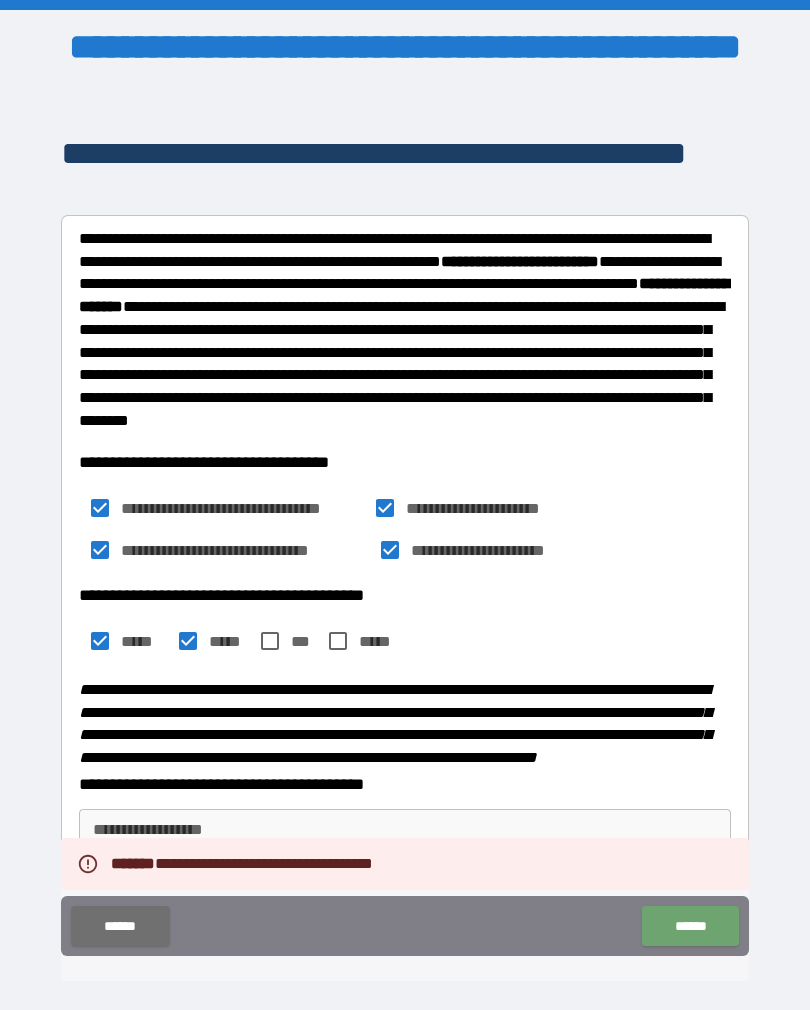 click on "******" at bounding box center (690, 926) 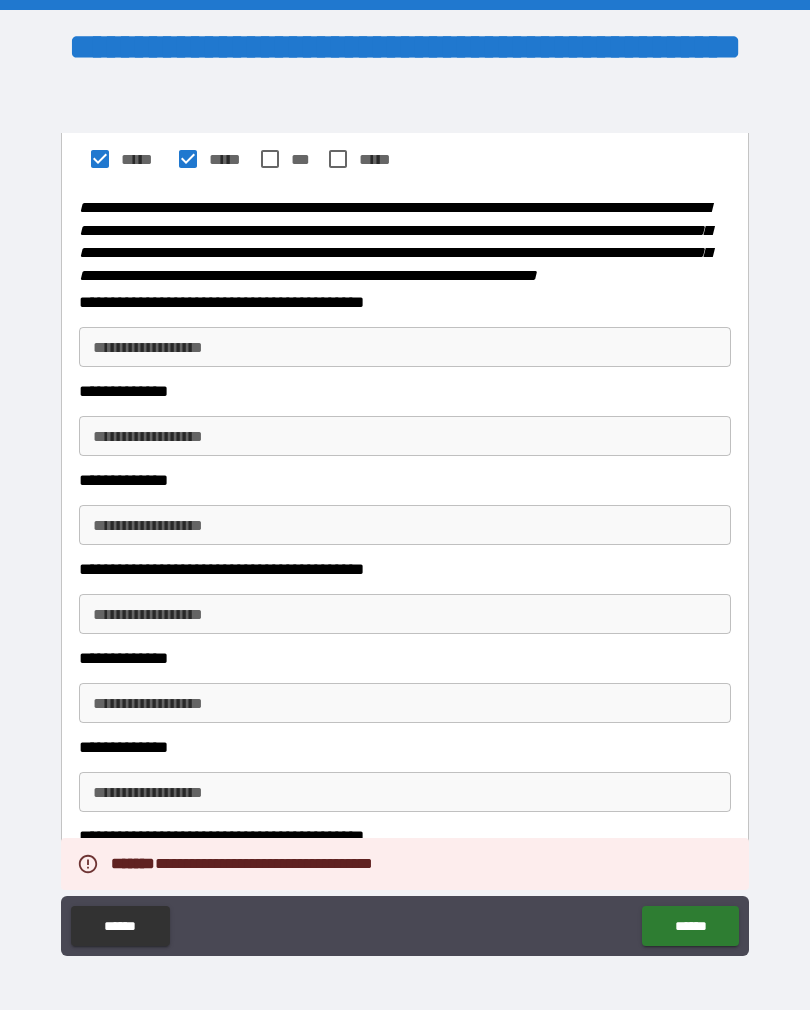 scroll, scrollTop: 481, scrollLeft: 0, axis: vertical 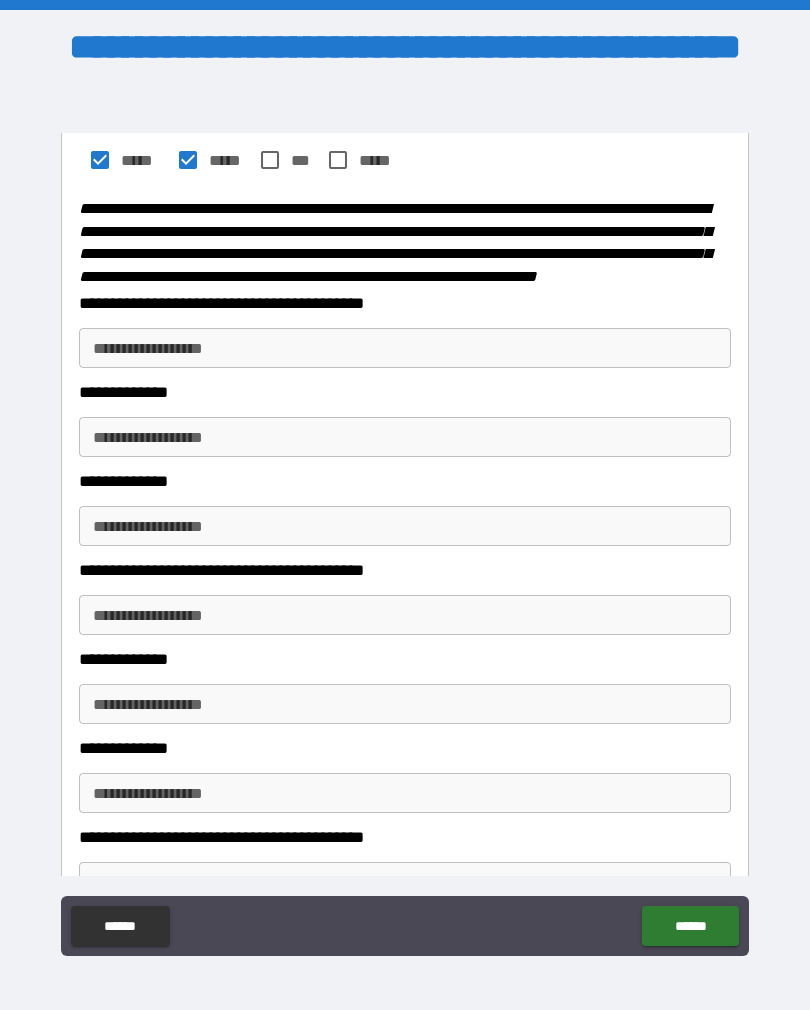 click on "**********" at bounding box center (405, 348) 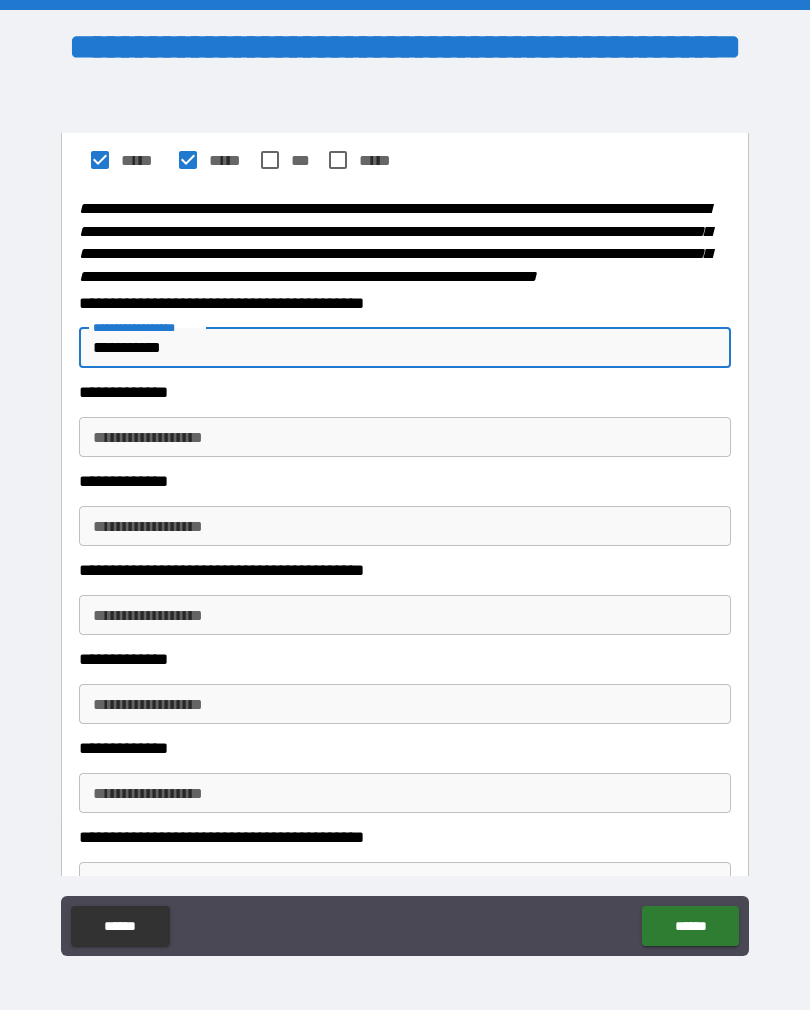type on "**********" 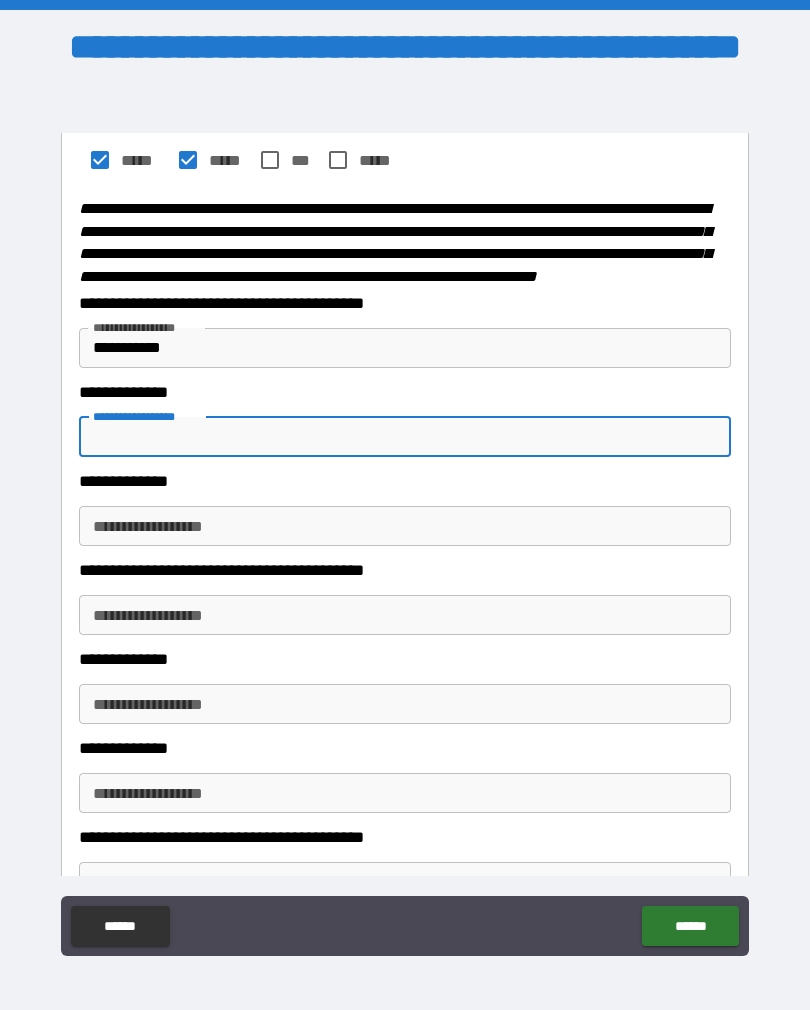 type on "*" 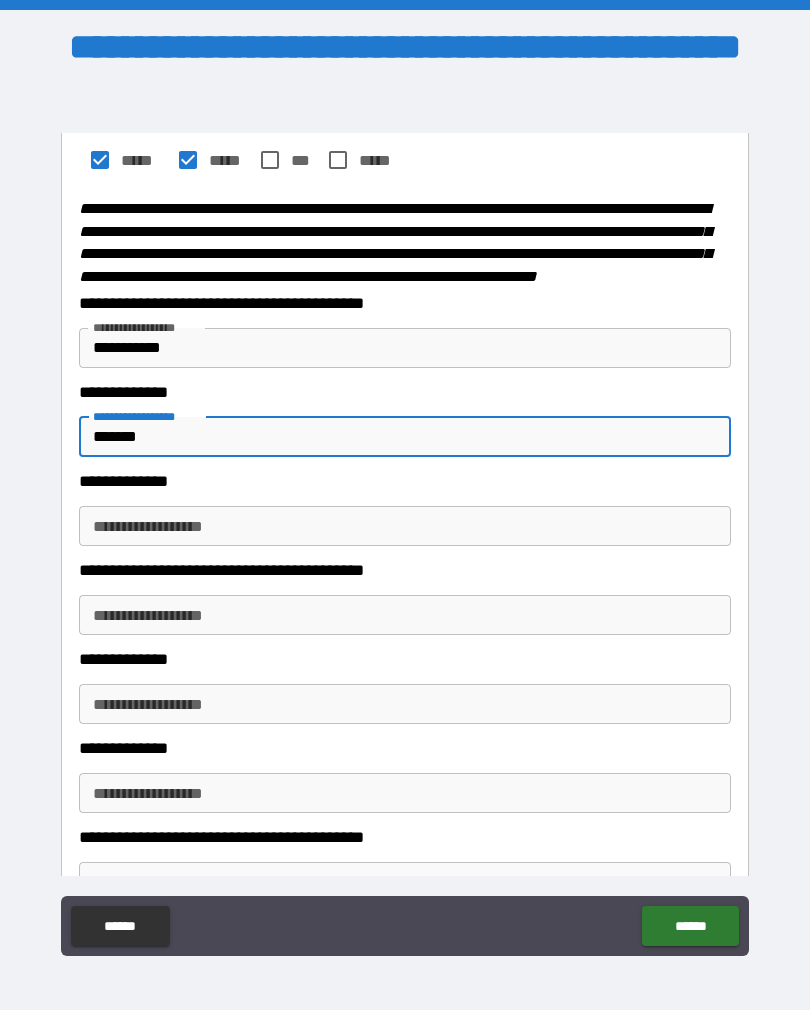 type on "******" 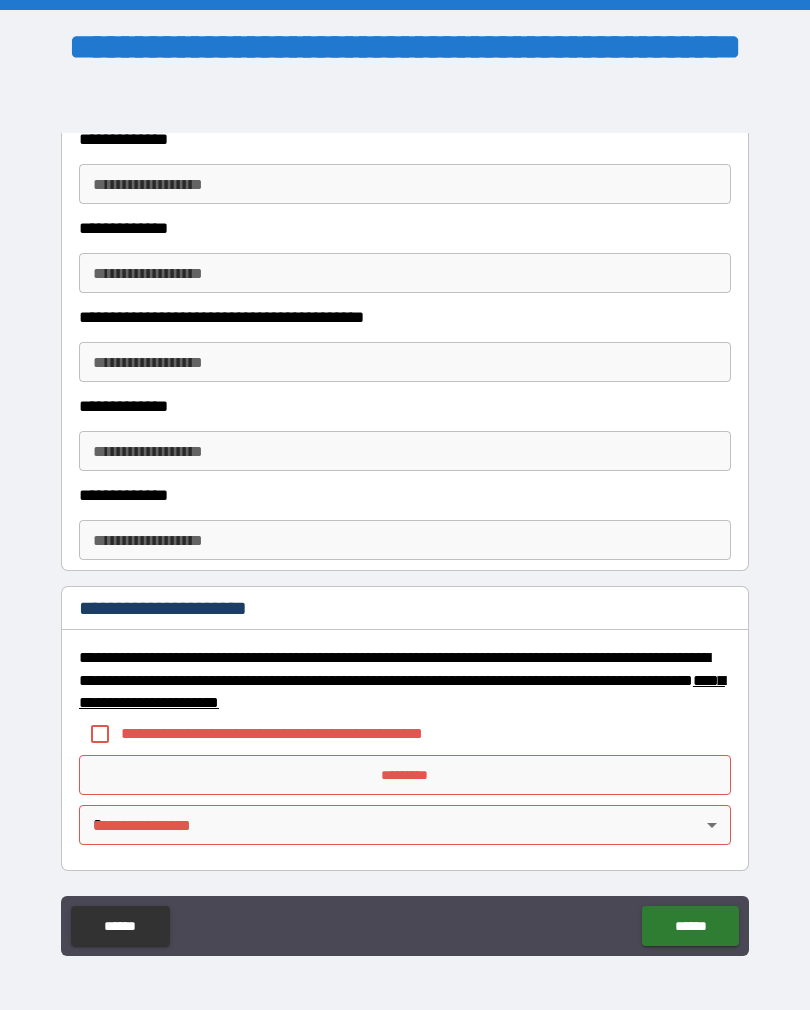scroll, scrollTop: 1020, scrollLeft: 0, axis: vertical 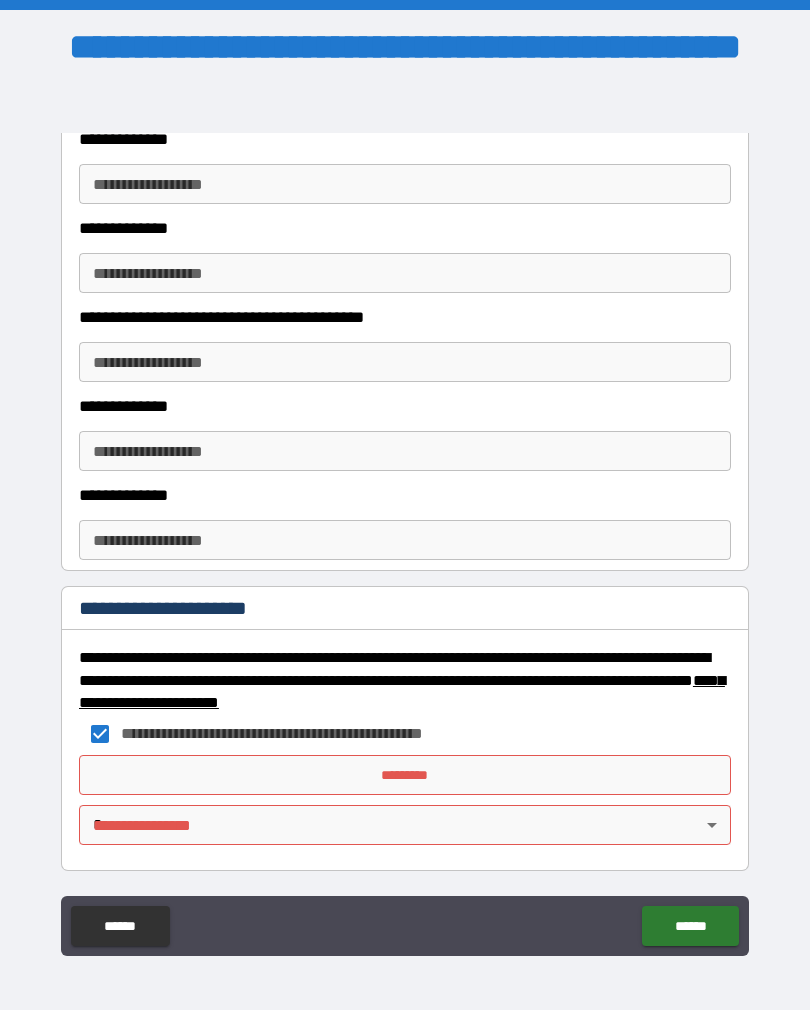 click on "**********" at bounding box center (405, 520) 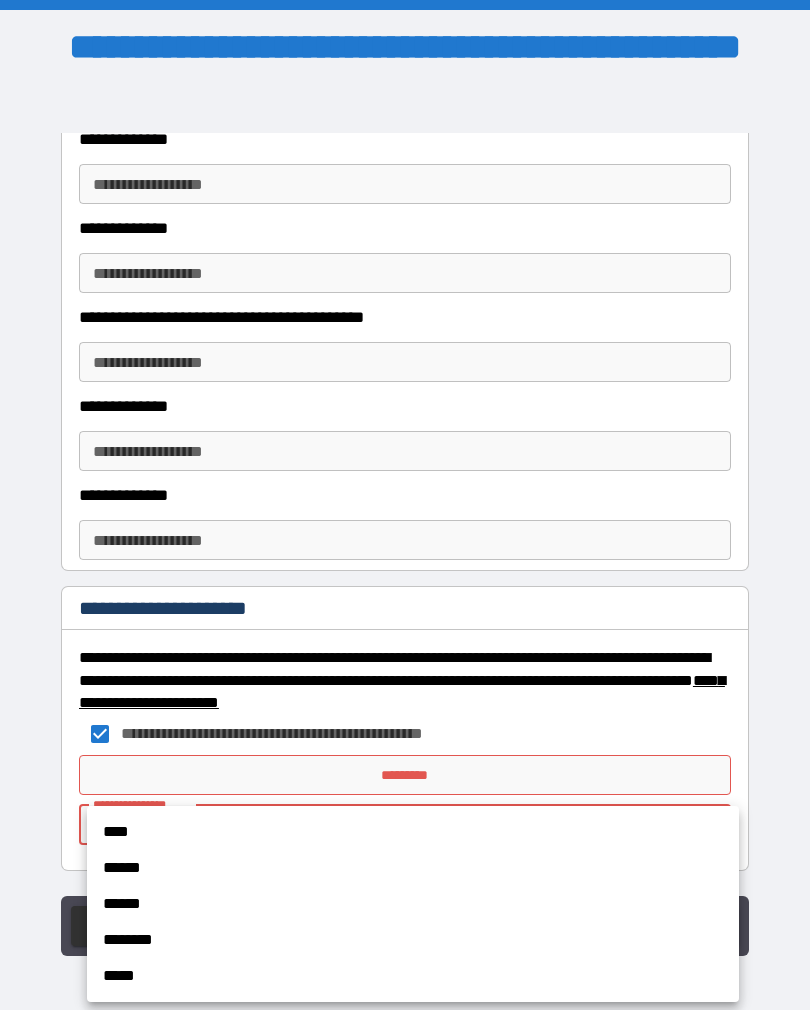 click on "****" at bounding box center [413, 832] 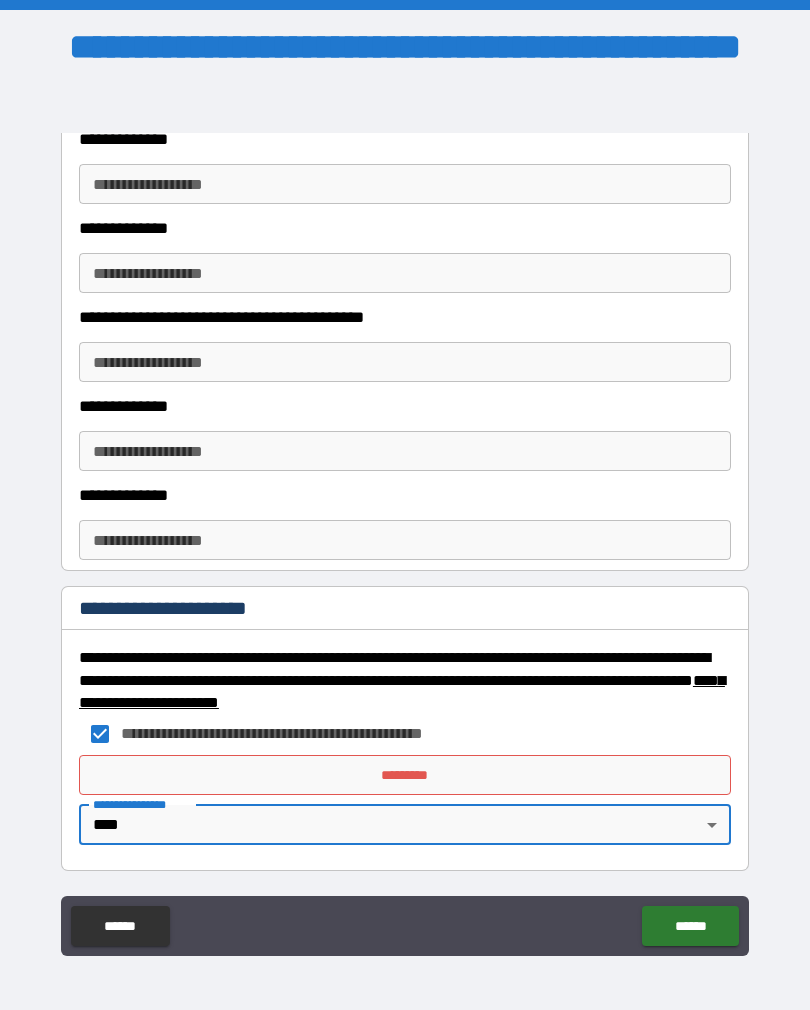 click on "******" at bounding box center [690, 926] 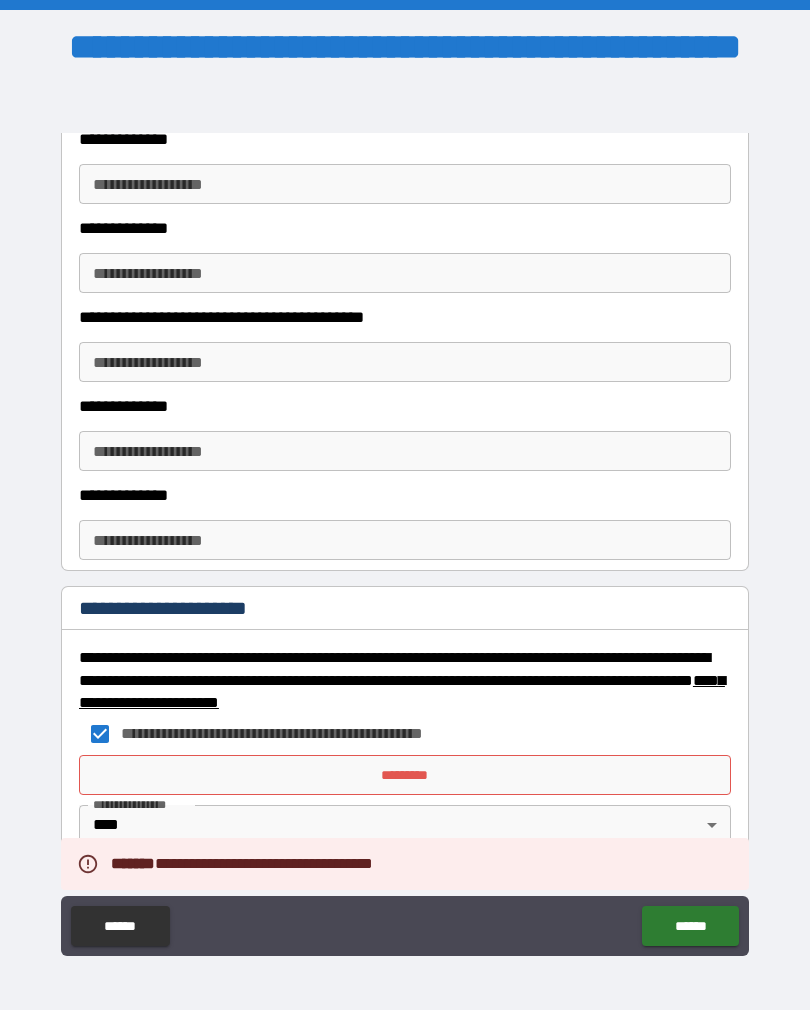 scroll, scrollTop: 1020, scrollLeft: 0, axis: vertical 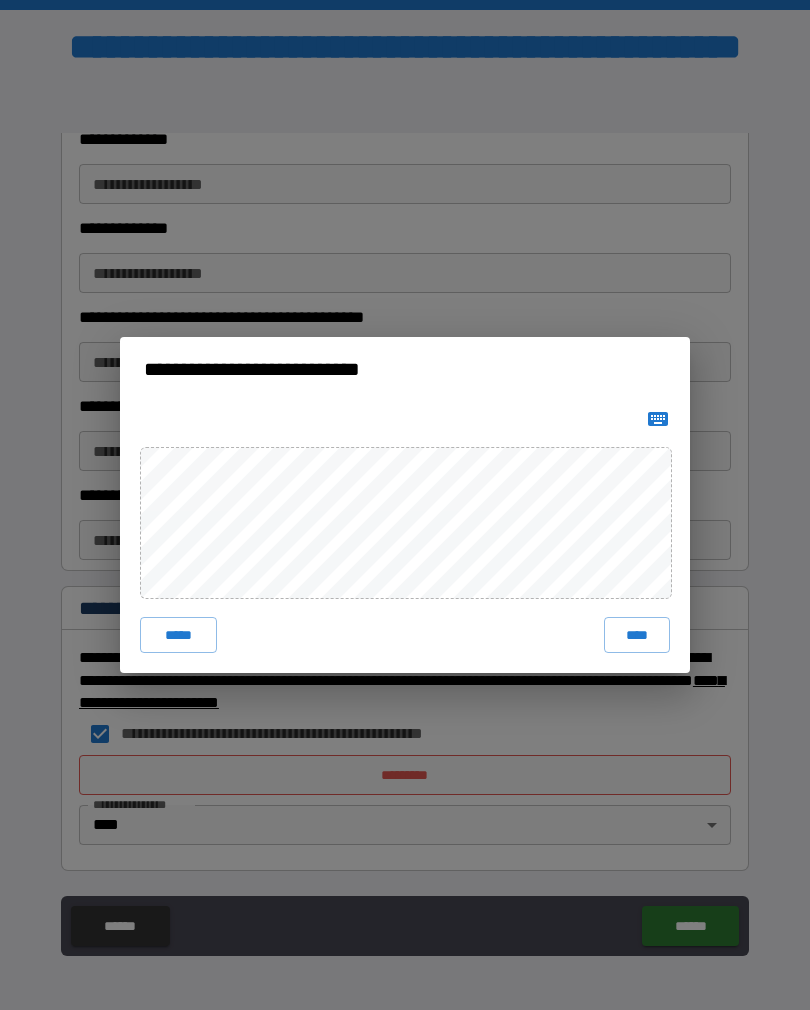 click on "****" at bounding box center [637, 635] 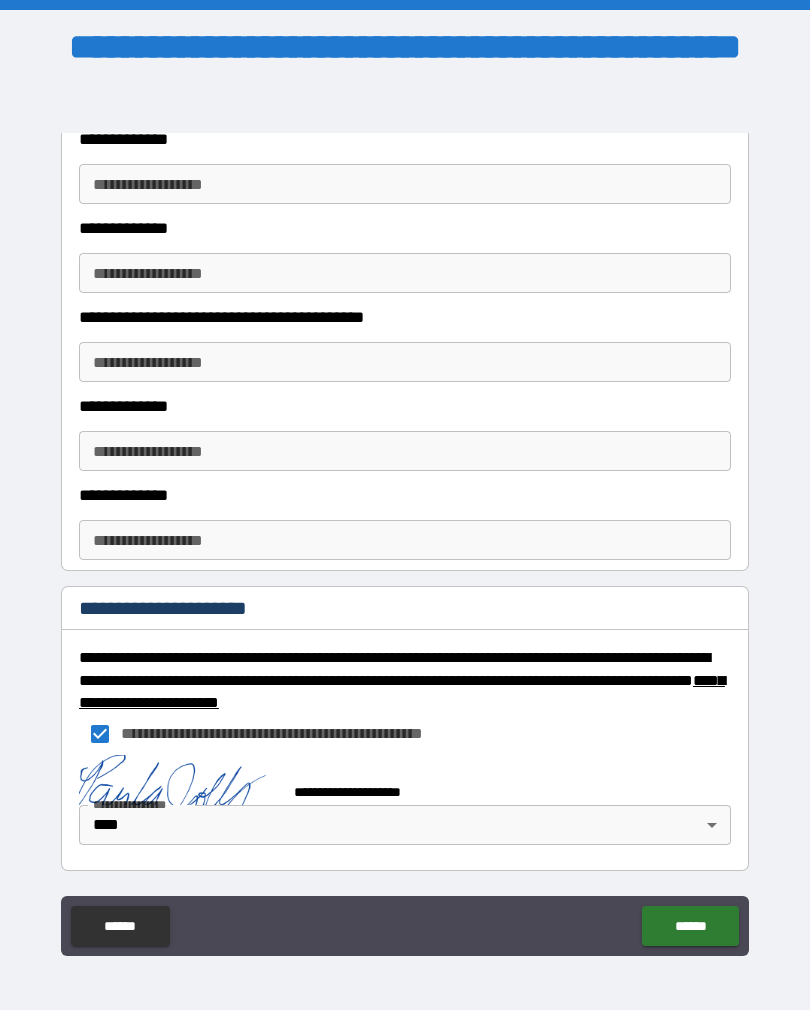scroll, scrollTop: 1010, scrollLeft: 0, axis: vertical 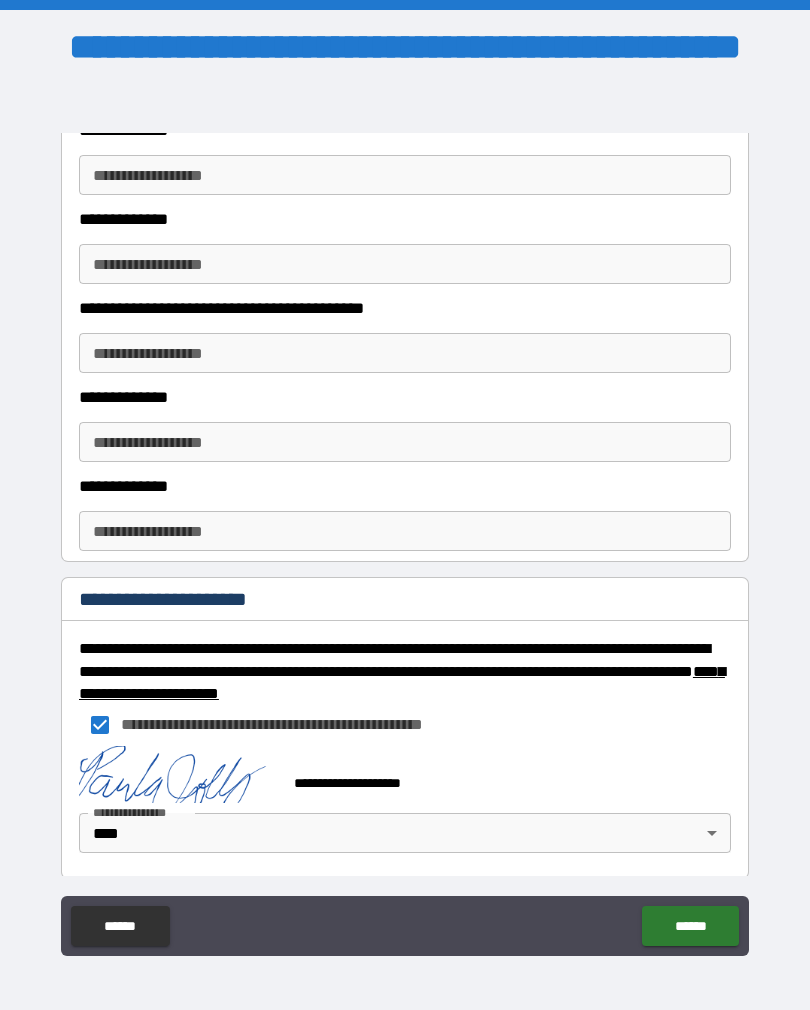 click on "******" at bounding box center (690, 926) 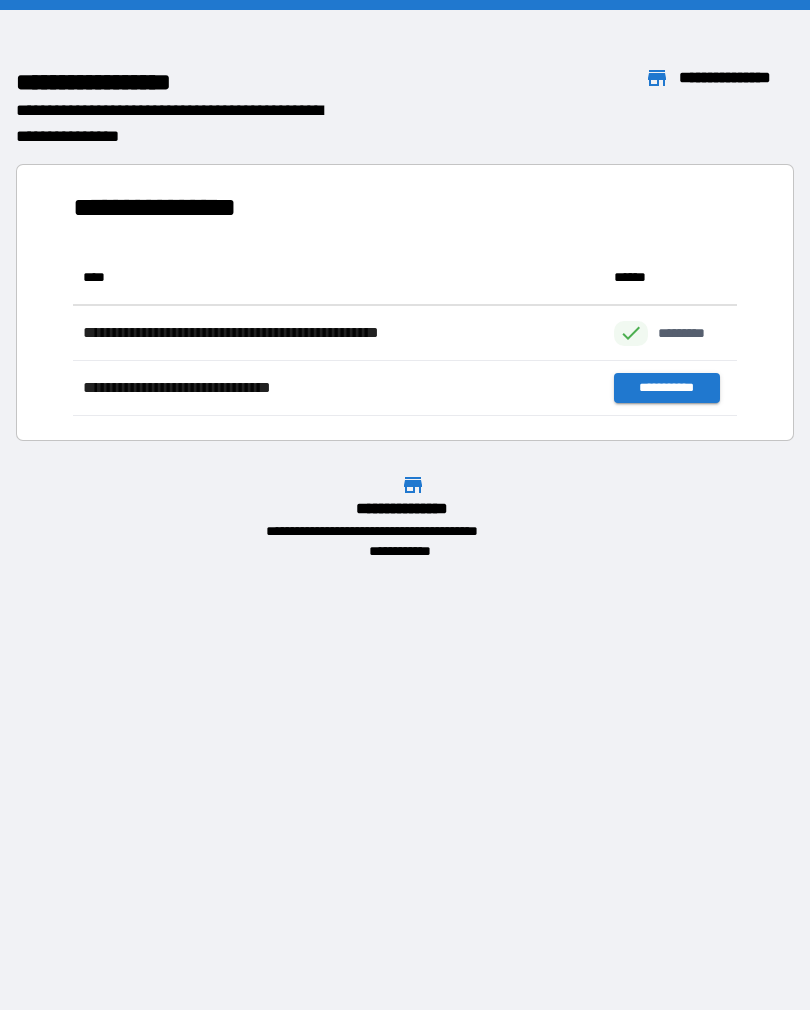 scroll, scrollTop: 1, scrollLeft: 1, axis: both 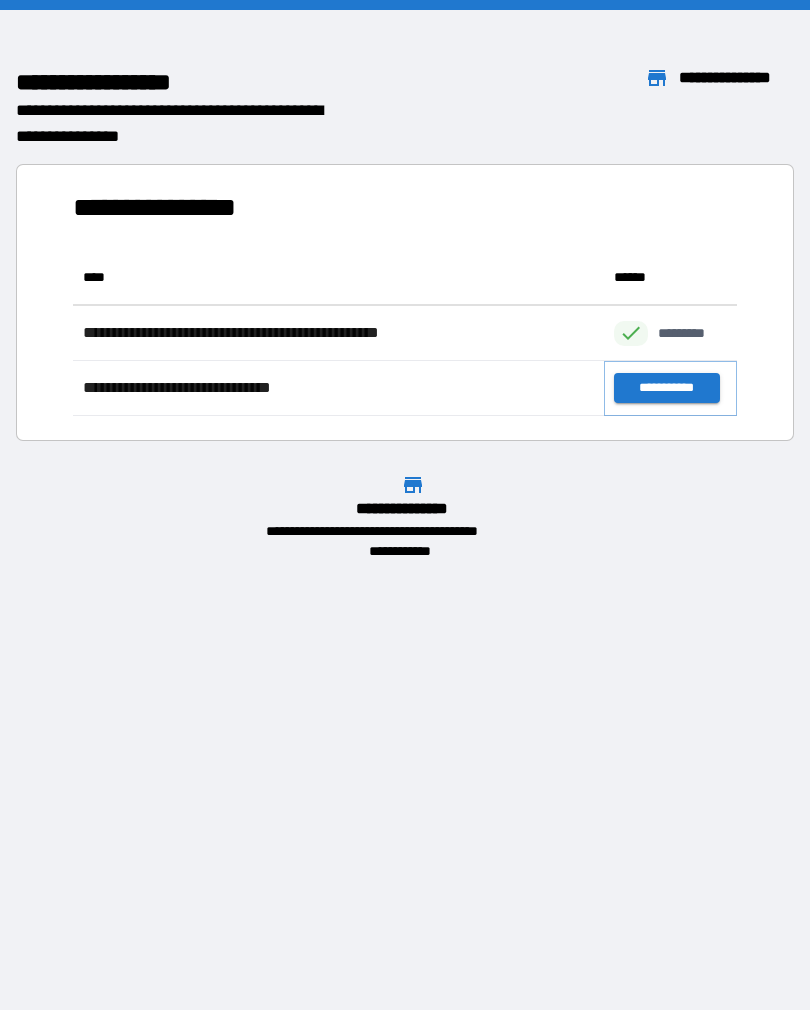 click on "**********" at bounding box center (666, 388) 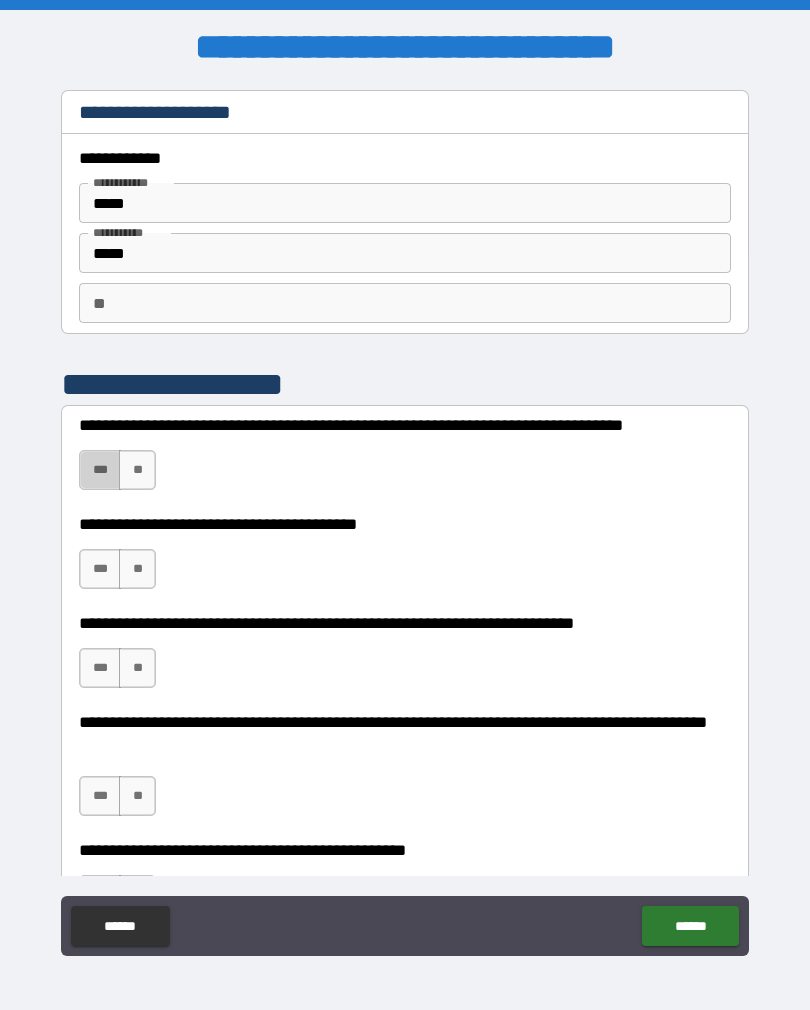 click on "***" at bounding box center (100, 470) 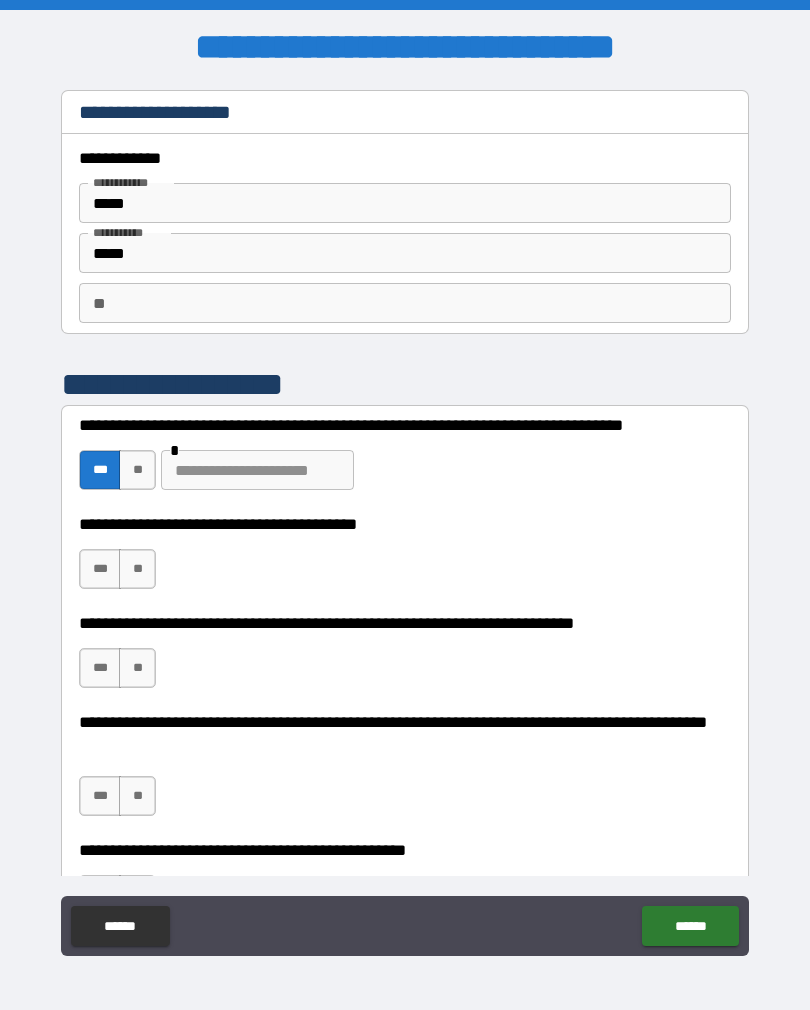 click on "***" at bounding box center [100, 569] 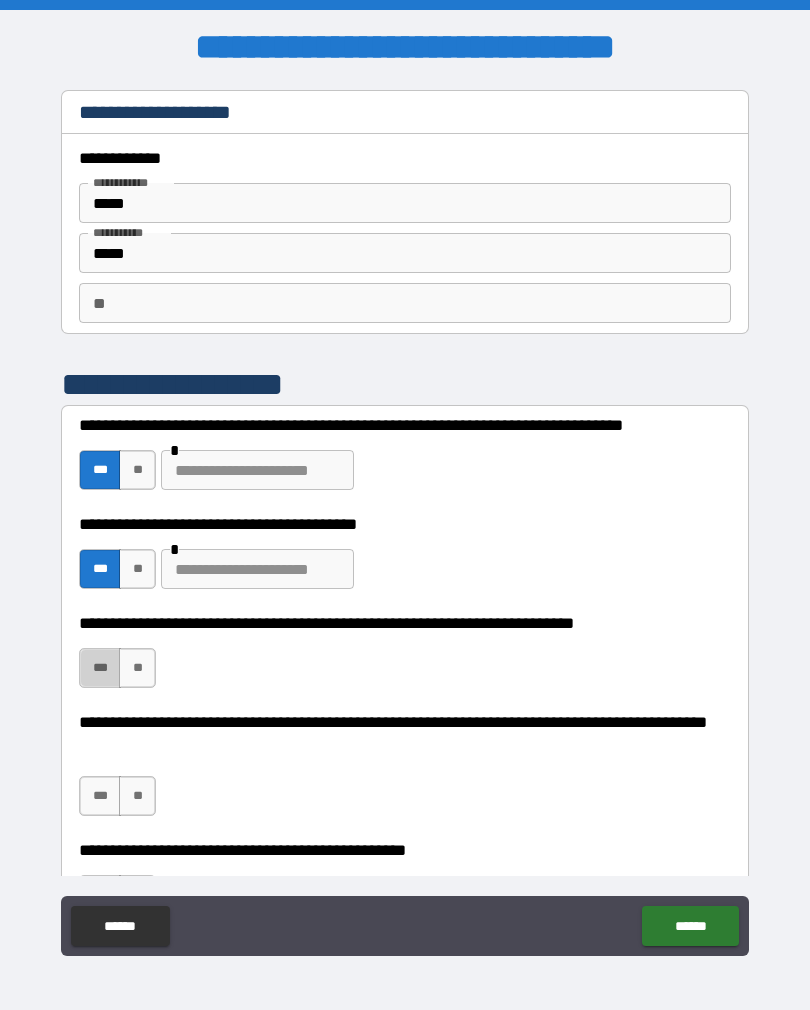 click on "***" at bounding box center (100, 668) 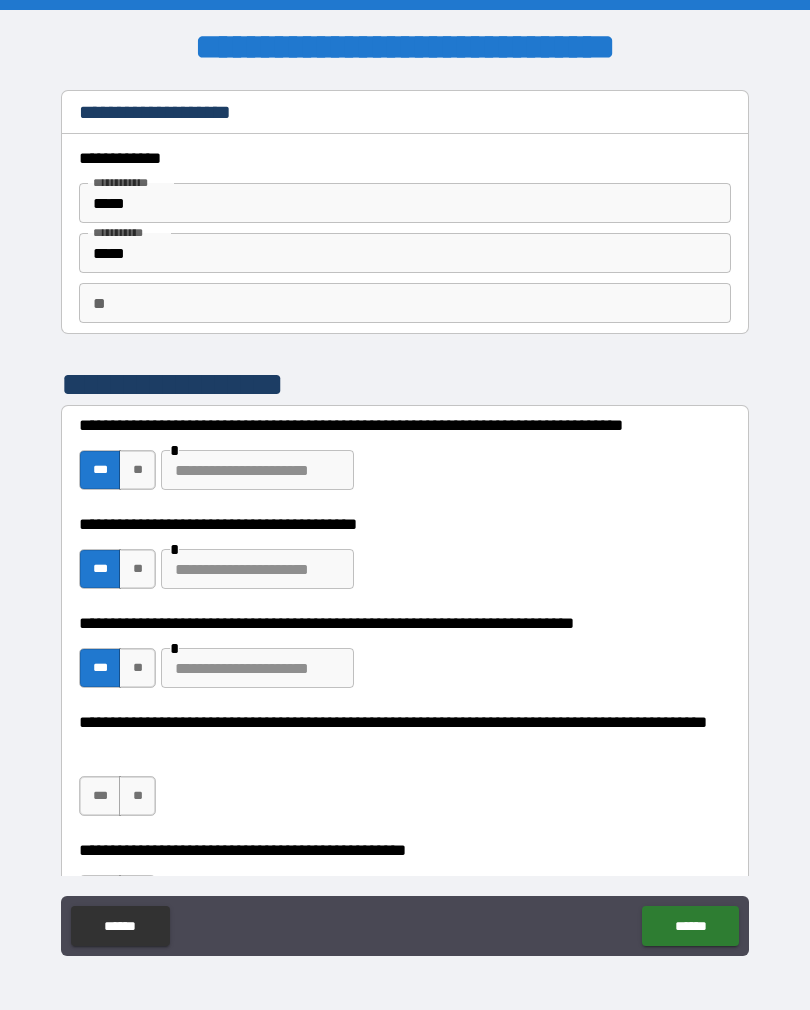 click on "***" at bounding box center (100, 796) 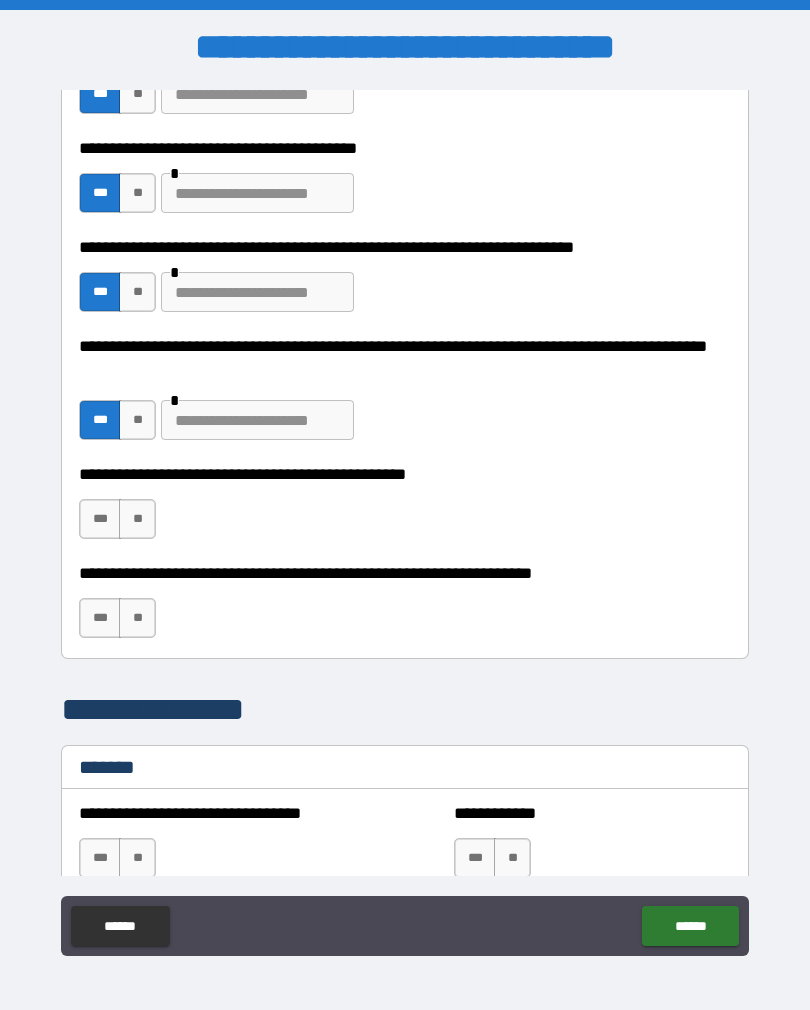 scroll, scrollTop: 395, scrollLeft: 0, axis: vertical 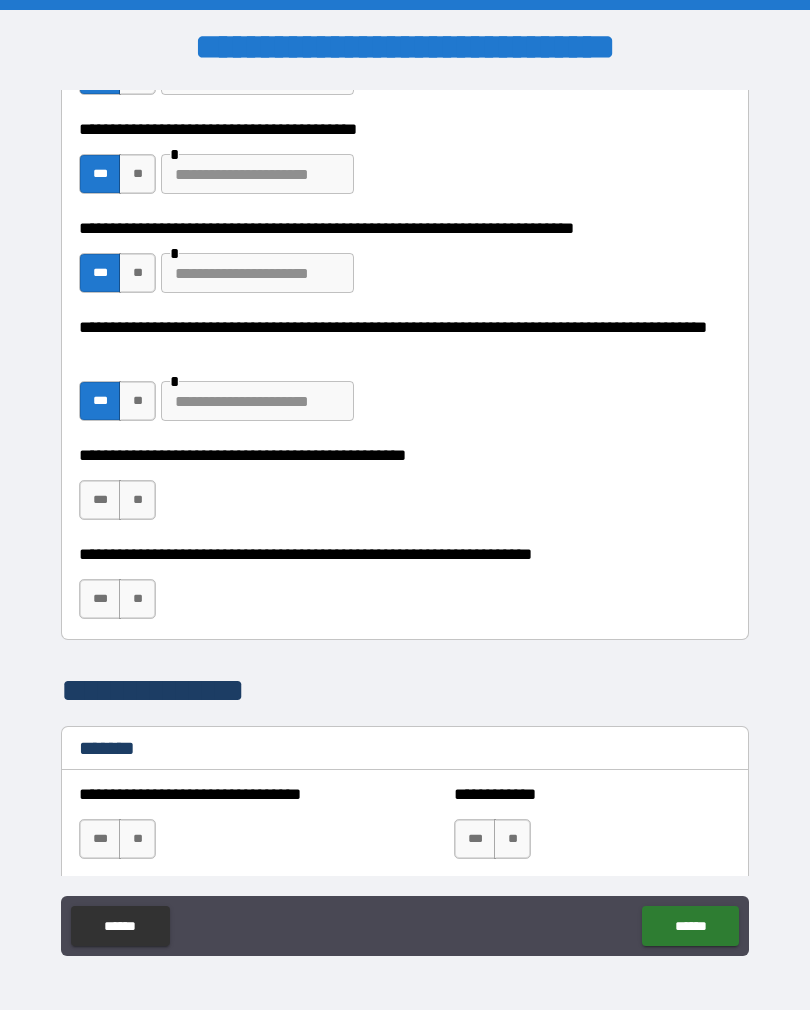 click on "**" at bounding box center [137, 500] 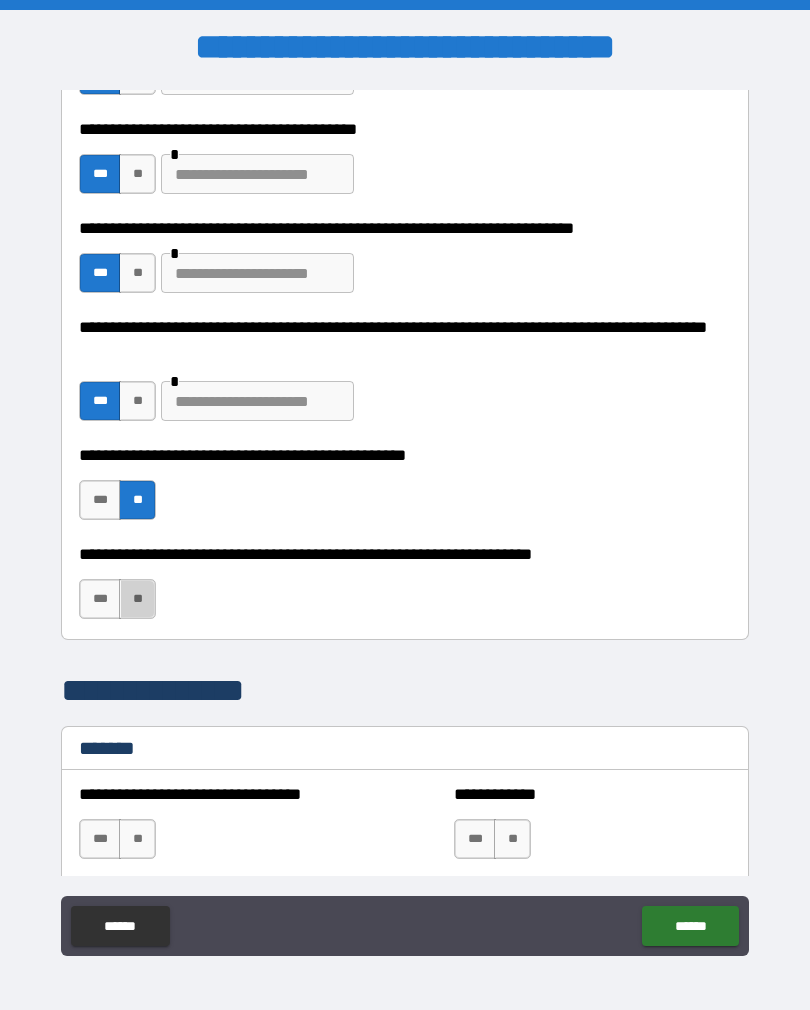 click on "**" at bounding box center (137, 599) 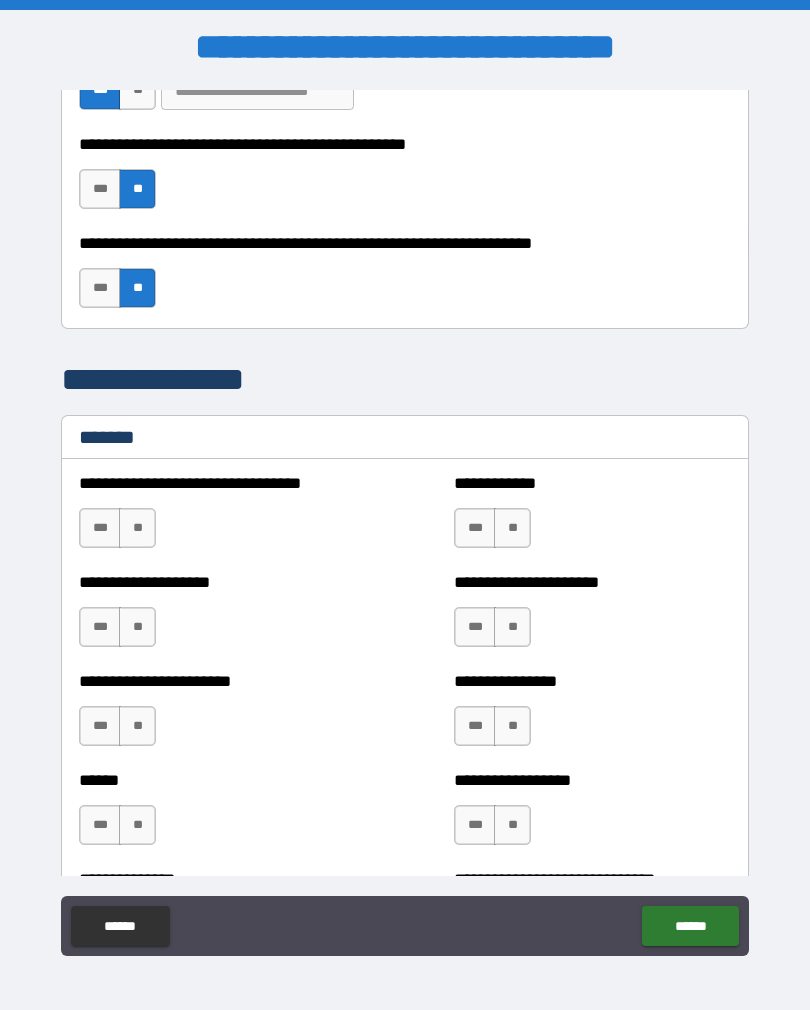 scroll, scrollTop: 718, scrollLeft: 0, axis: vertical 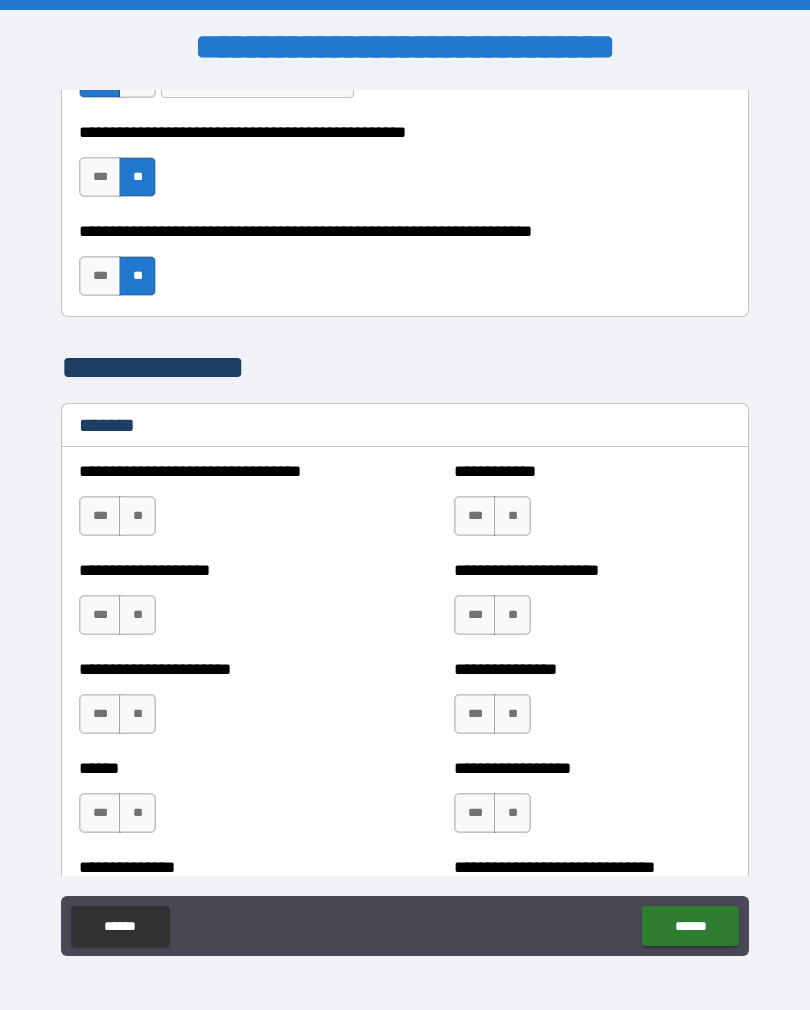 click on "**" at bounding box center (137, 516) 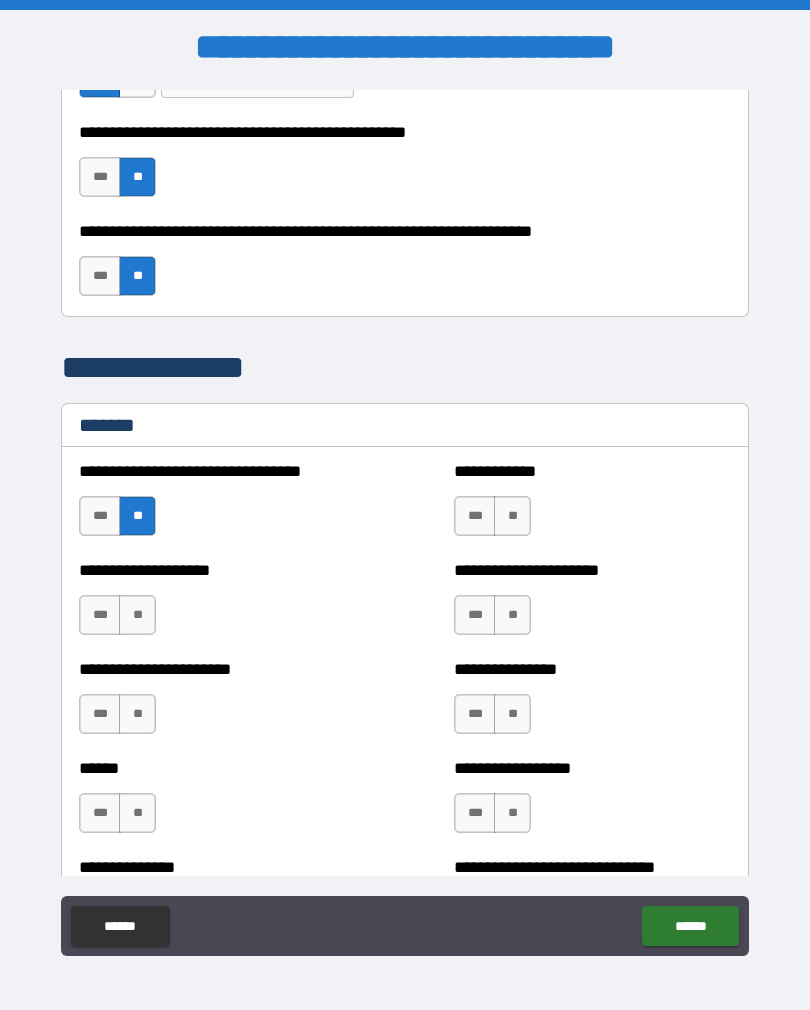 click on "***" at bounding box center (100, 615) 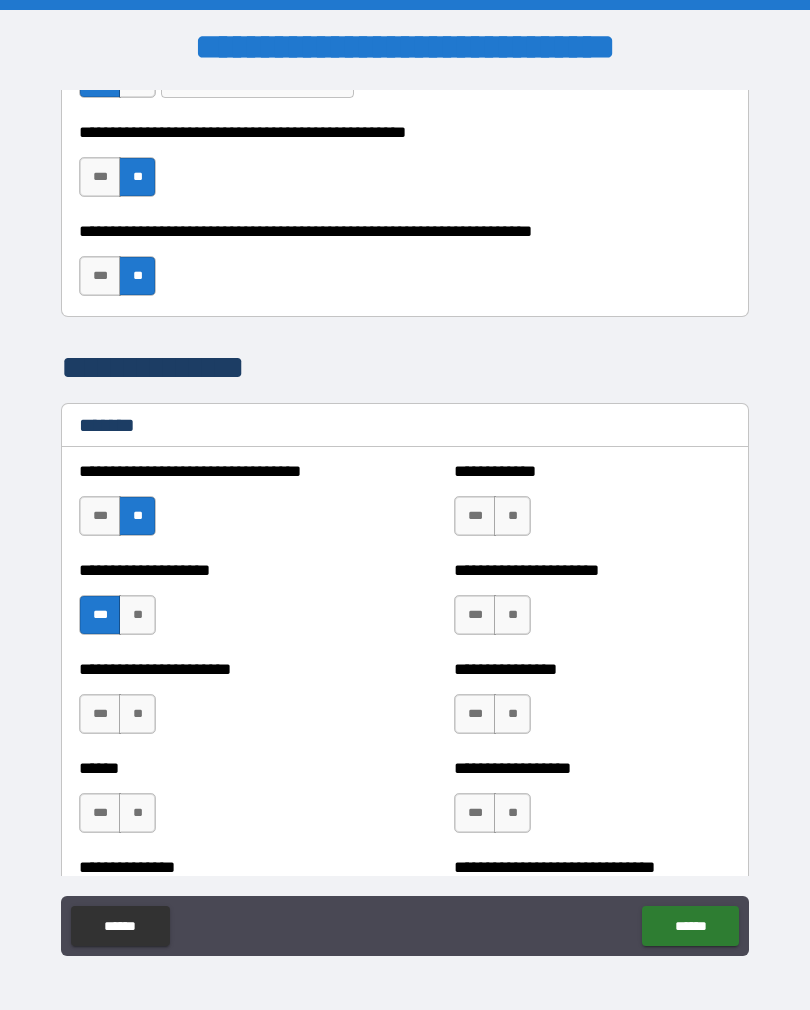 click on "**" at bounding box center (137, 714) 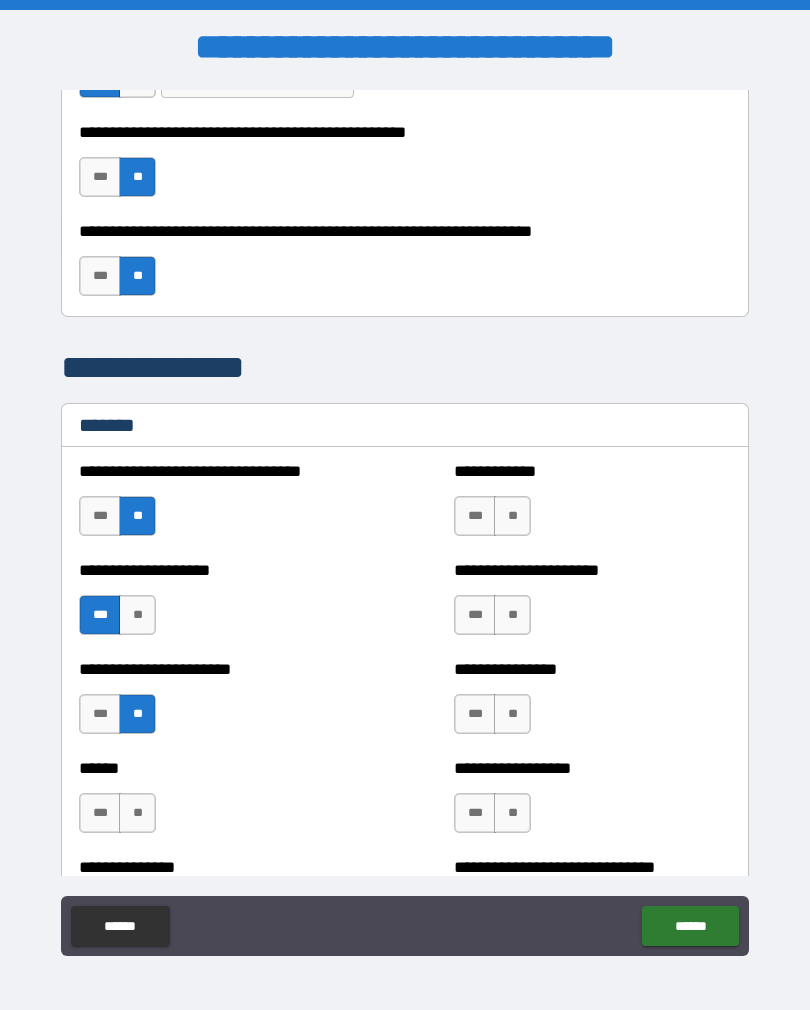 click on "**" at bounding box center (137, 813) 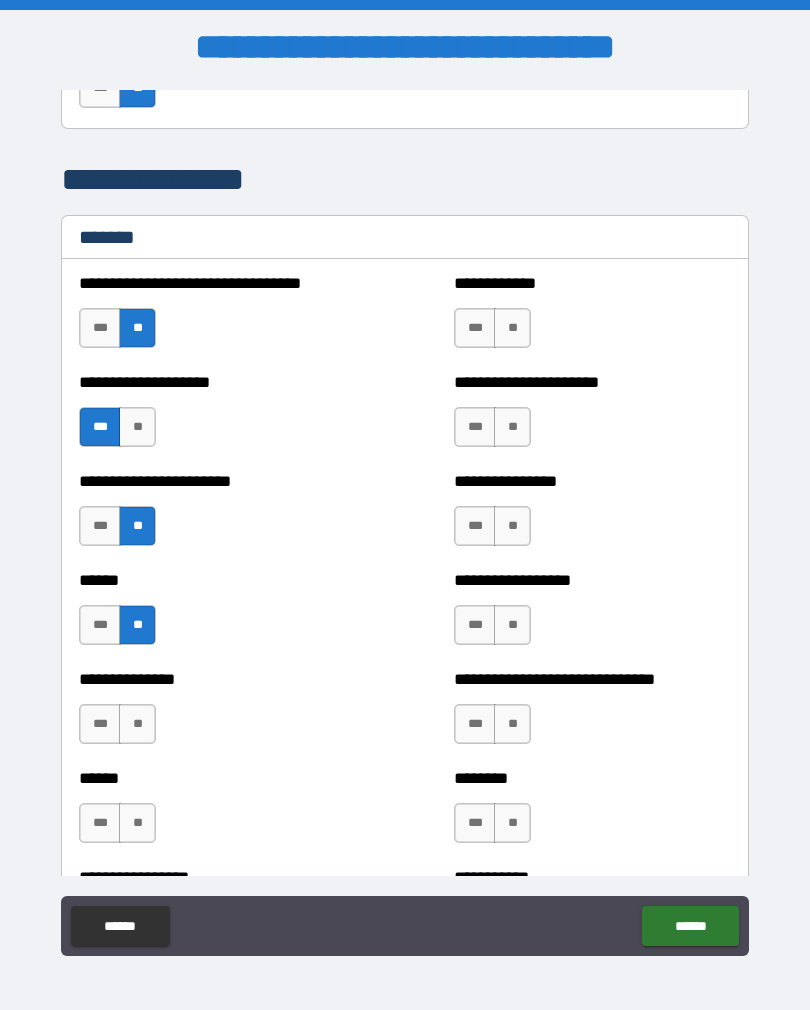 scroll, scrollTop: 931, scrollLeft: 0, axis: vertical 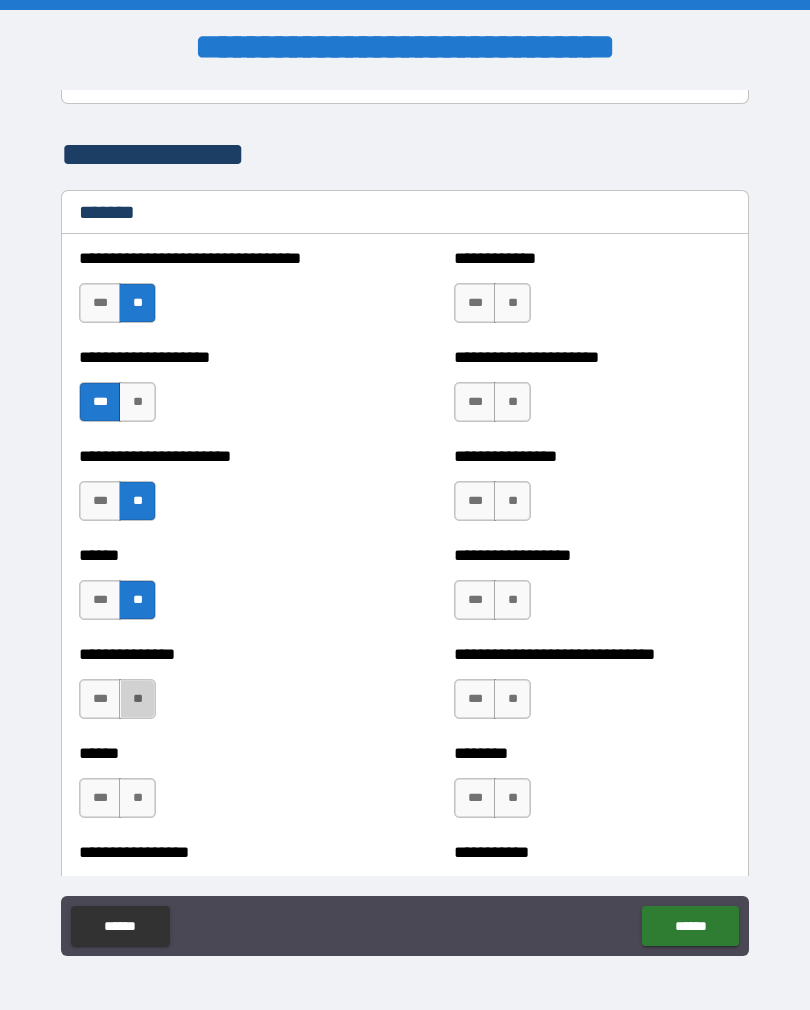 click on "**" at bounding box center [137, 699] 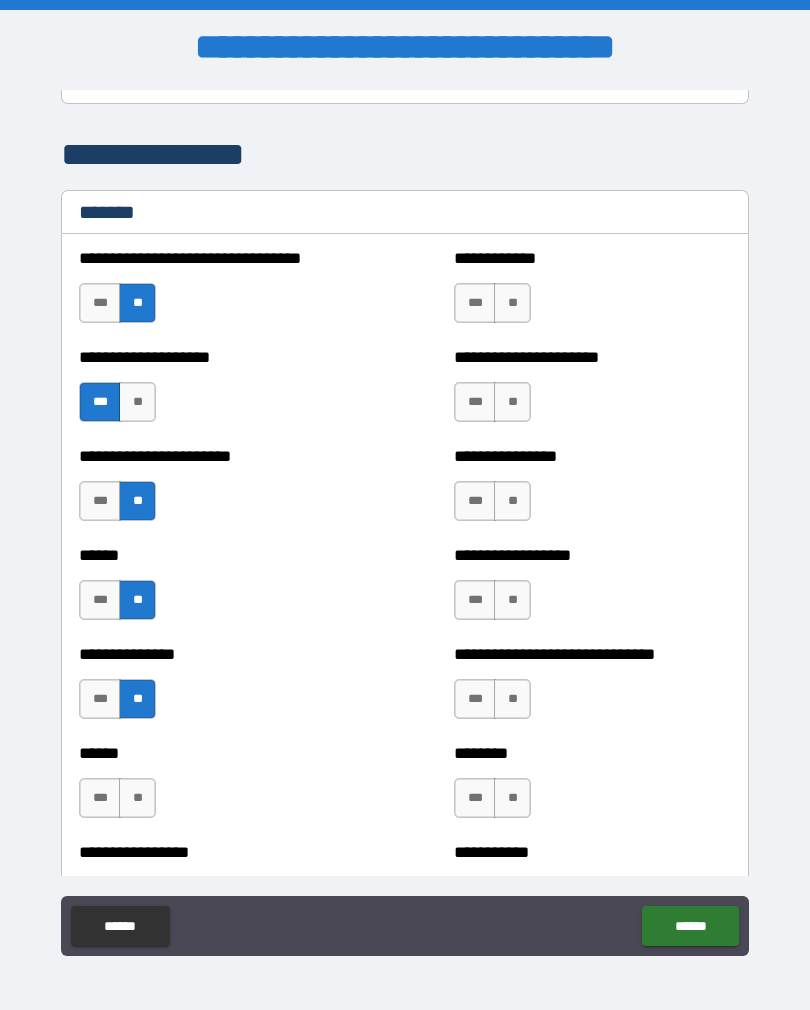 click on "**" at bounding box center [137, 798] 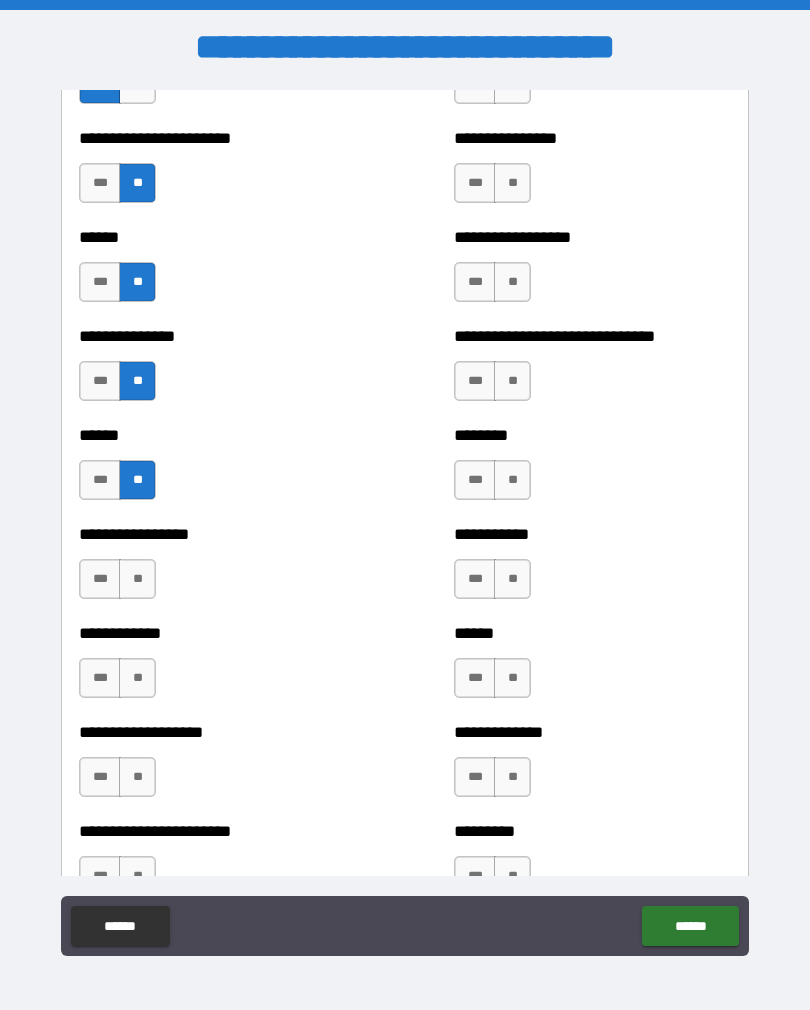 scroll, scrollTop: 1249, scrollLeft: 0, axis: vertical 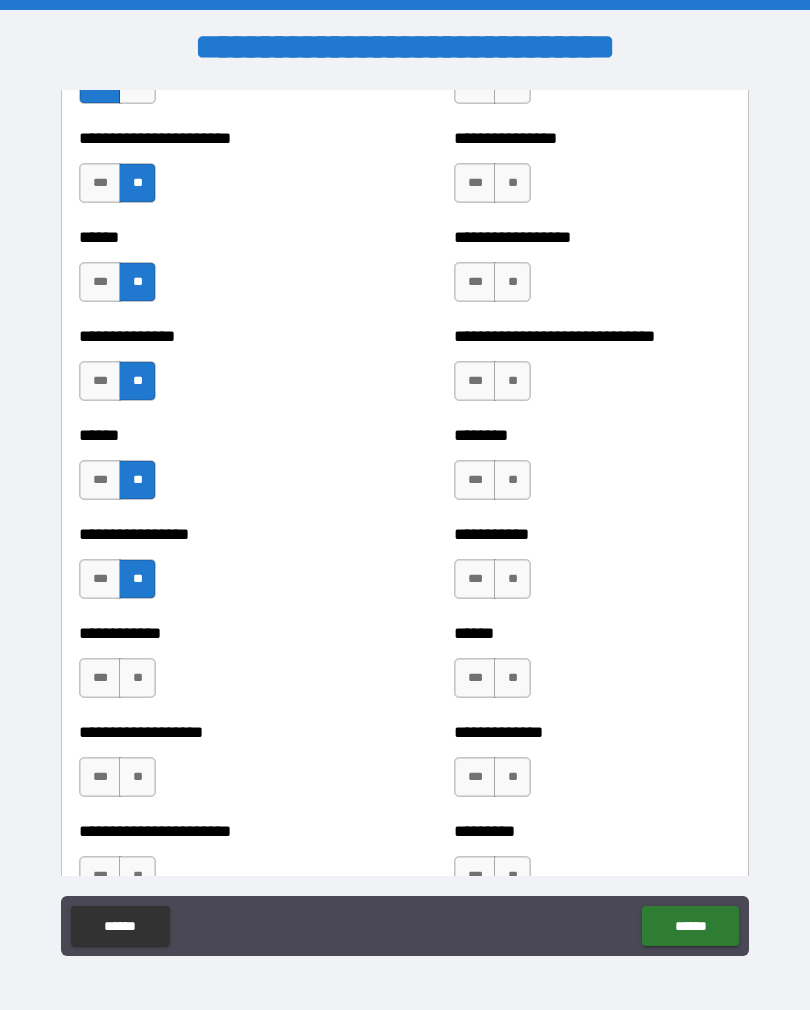 click on "**" at bounding box center [137, 678] 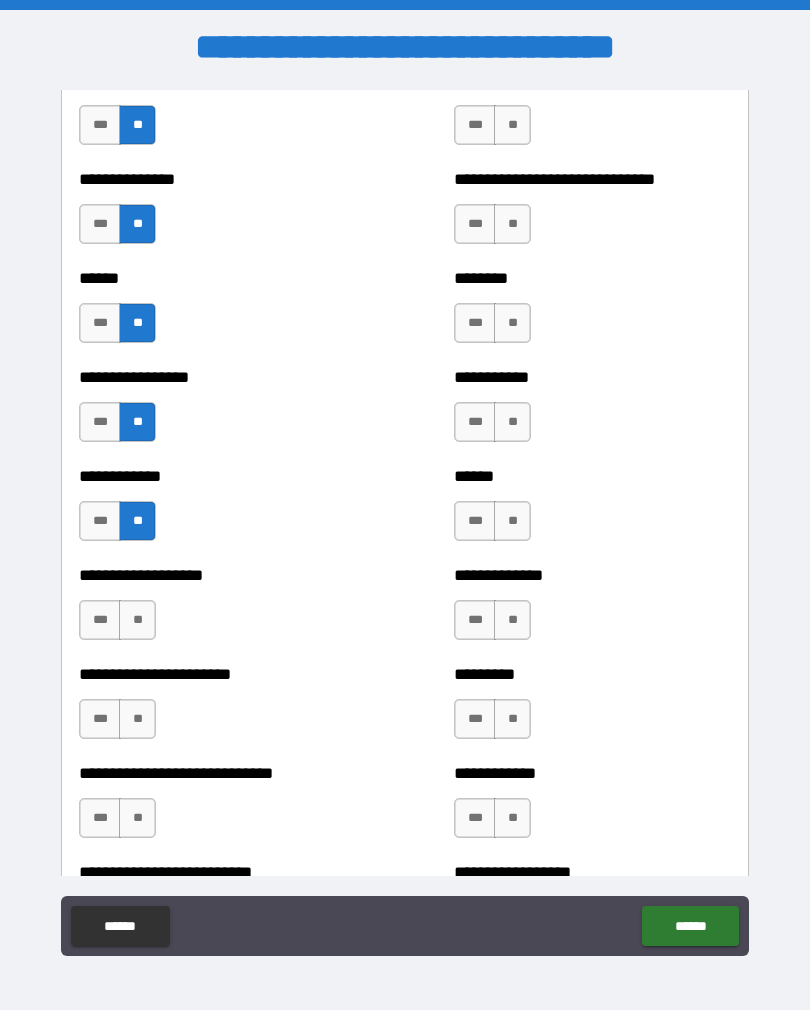 scroll, scrollTop: 1407, scrollLeft: 0, axis: vertical 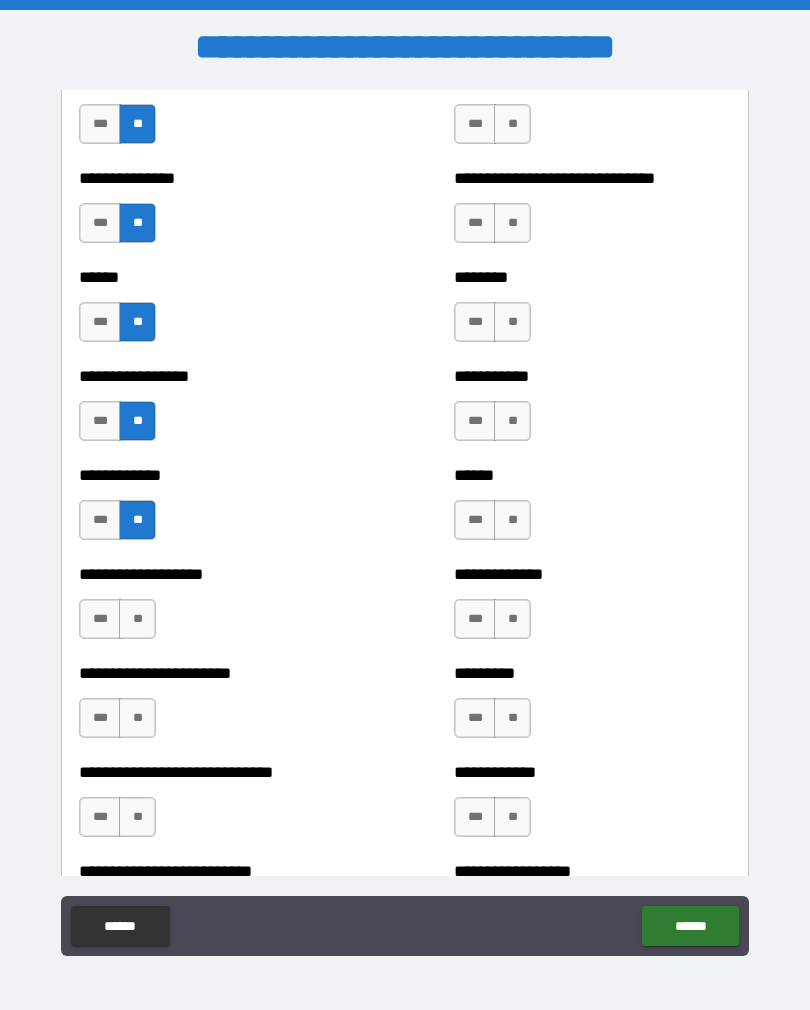 click on "**" at bounding box center (137, 619) 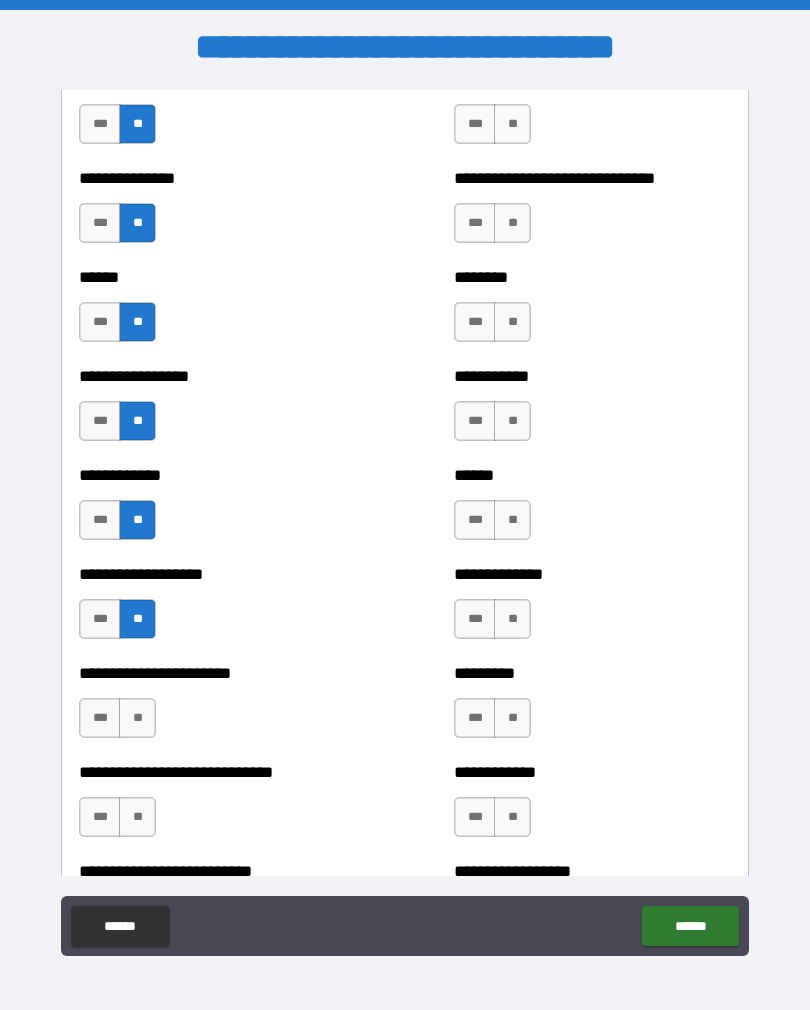 click on "**" at bounding box center (137, 718) 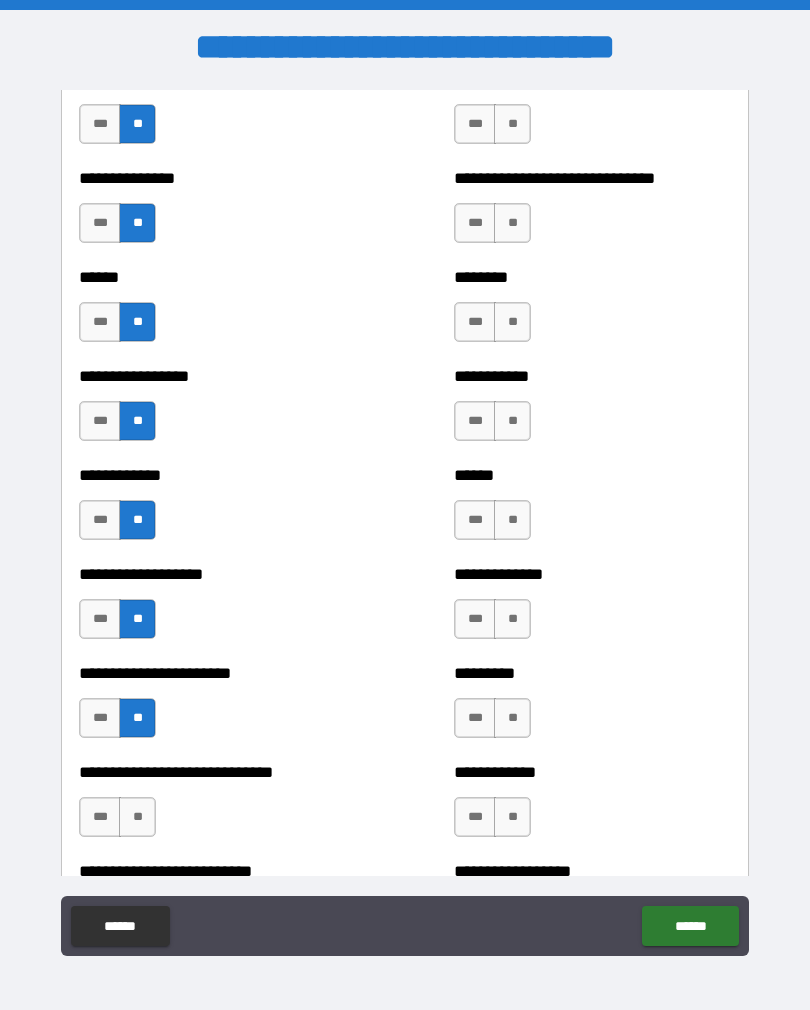 click on "**" at bounding box center (137, 817) 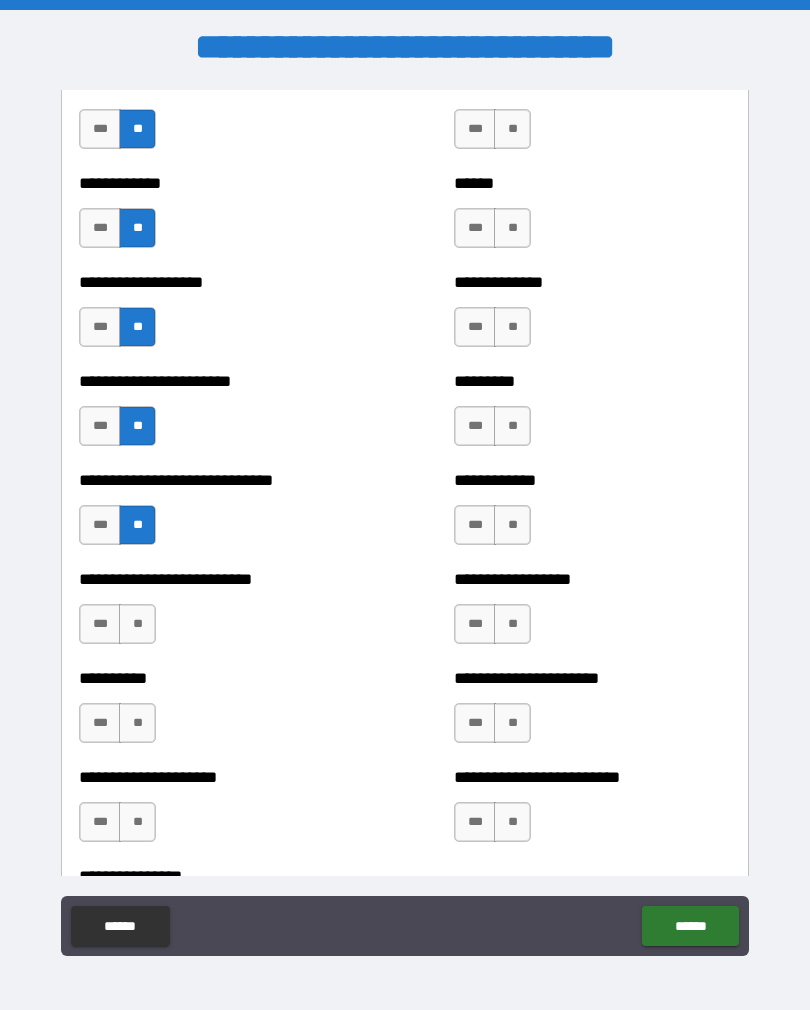 scroll, scrollTop: 1700, scrollLeft: 0, axis: vertical 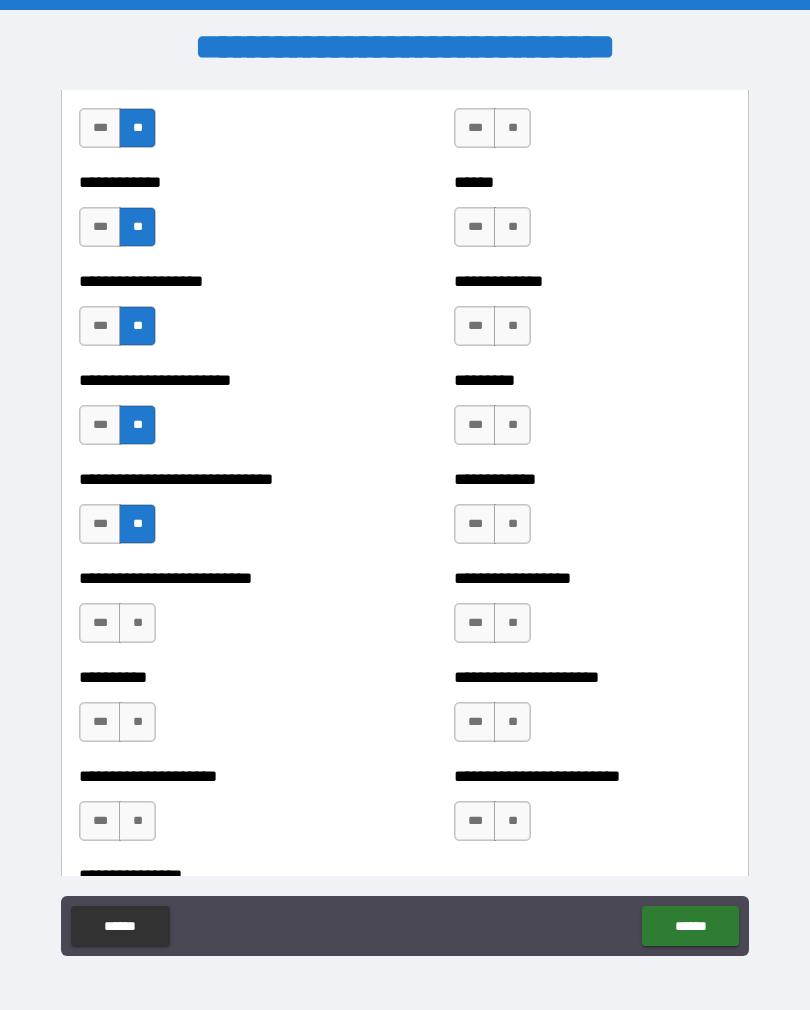 click on "**" at bounding box center (137, 623) 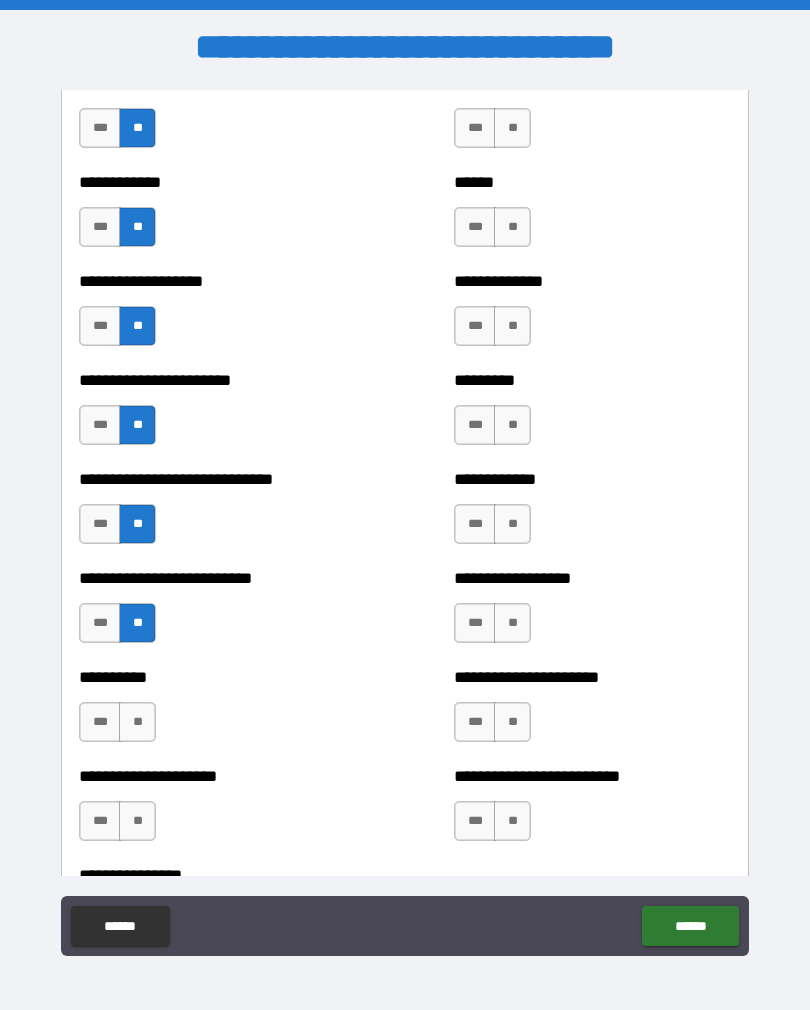 click on "**" at bounding box center (137, 722) 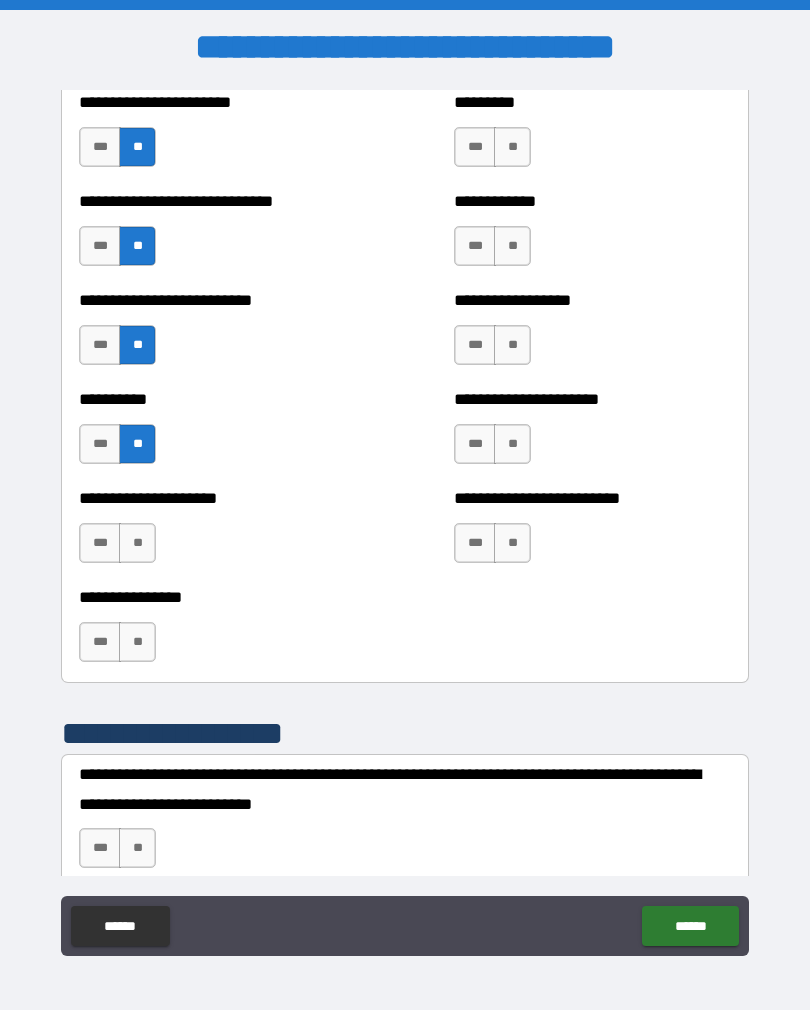scroll, scrollTop: 1982, scrollLeft: 0, axis: vertical 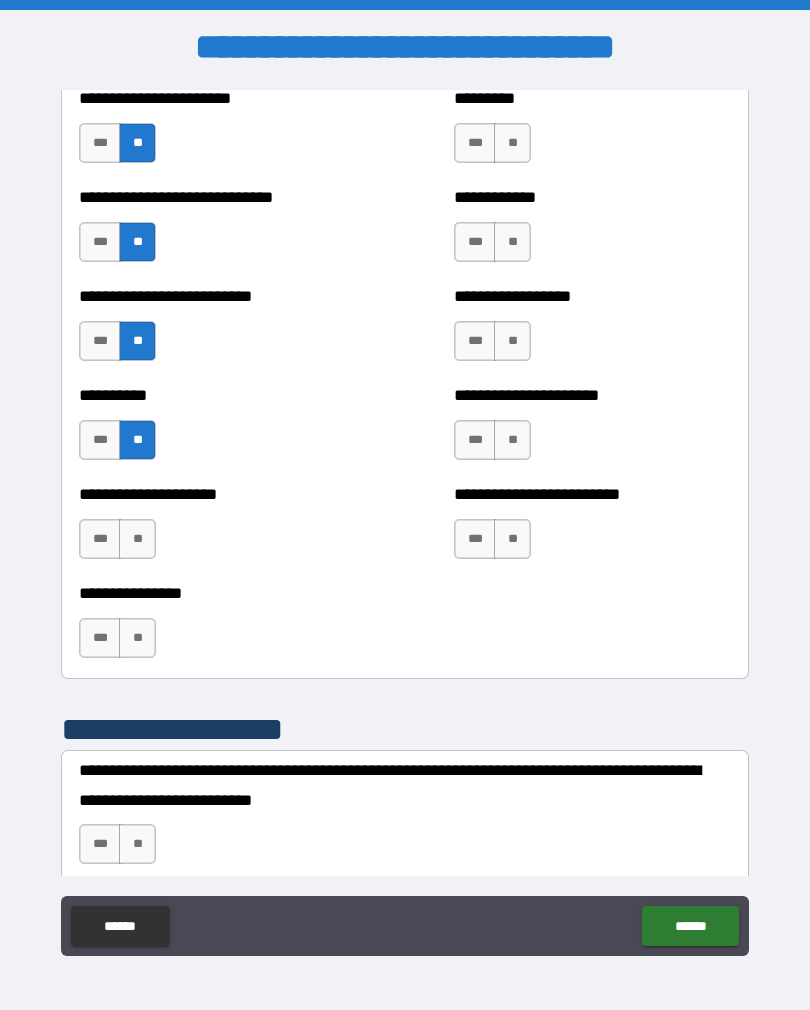 click on "**" at bounding box center (137, 539) 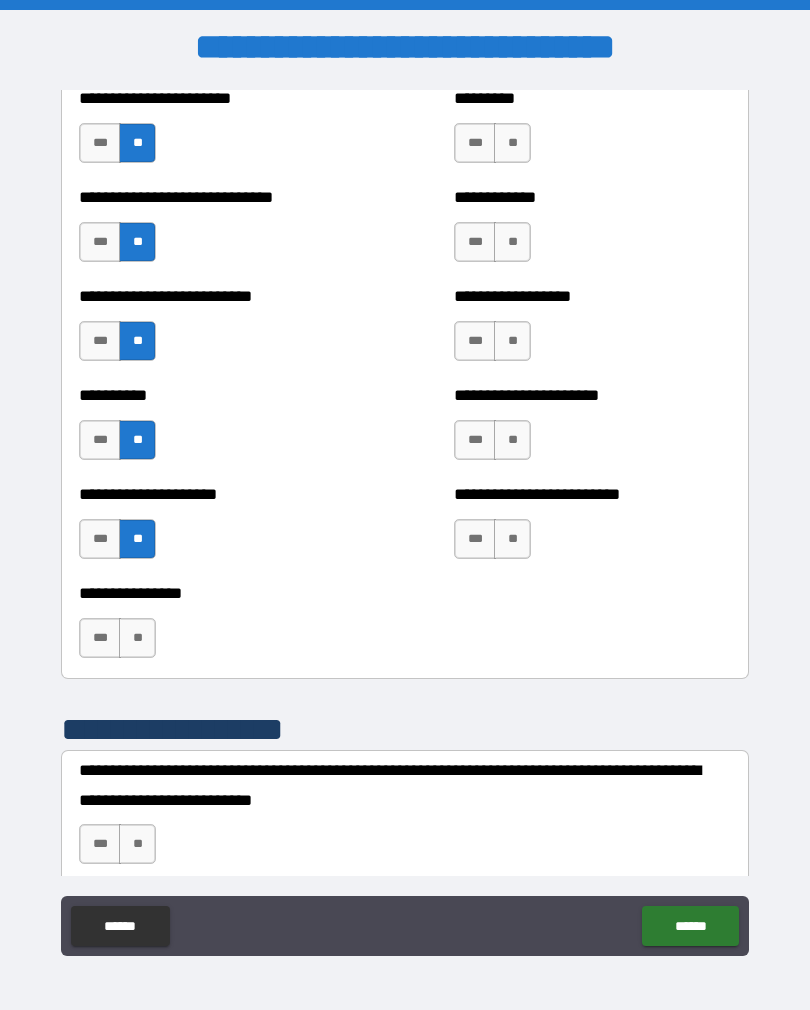 click on "**" at bounding box center (137, 638) 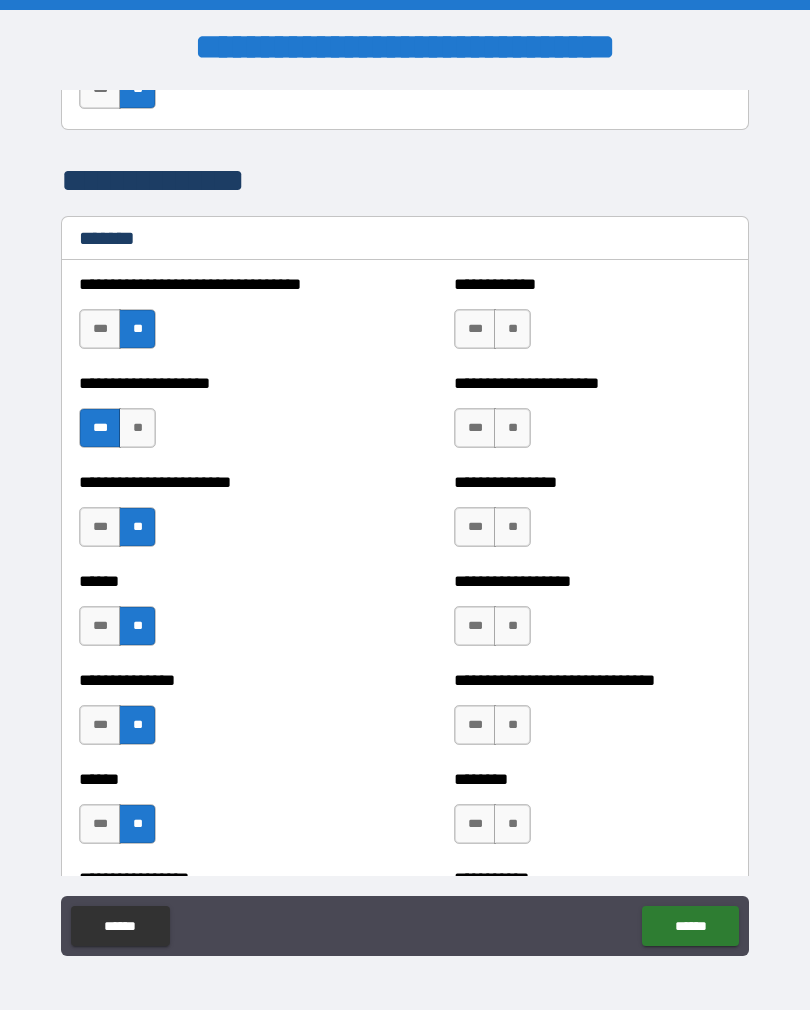 scroll, scrollTop: 912, scrollLeft: 0, axis: vertical 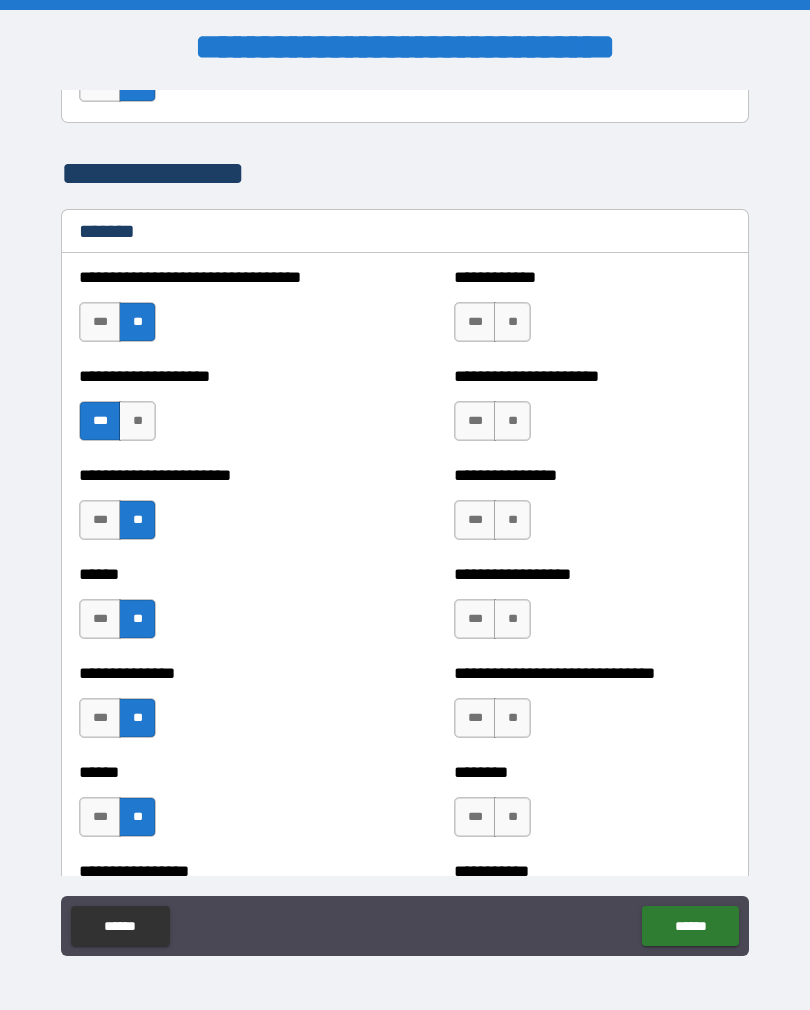 click on "**" at bounding box center (512, 322) 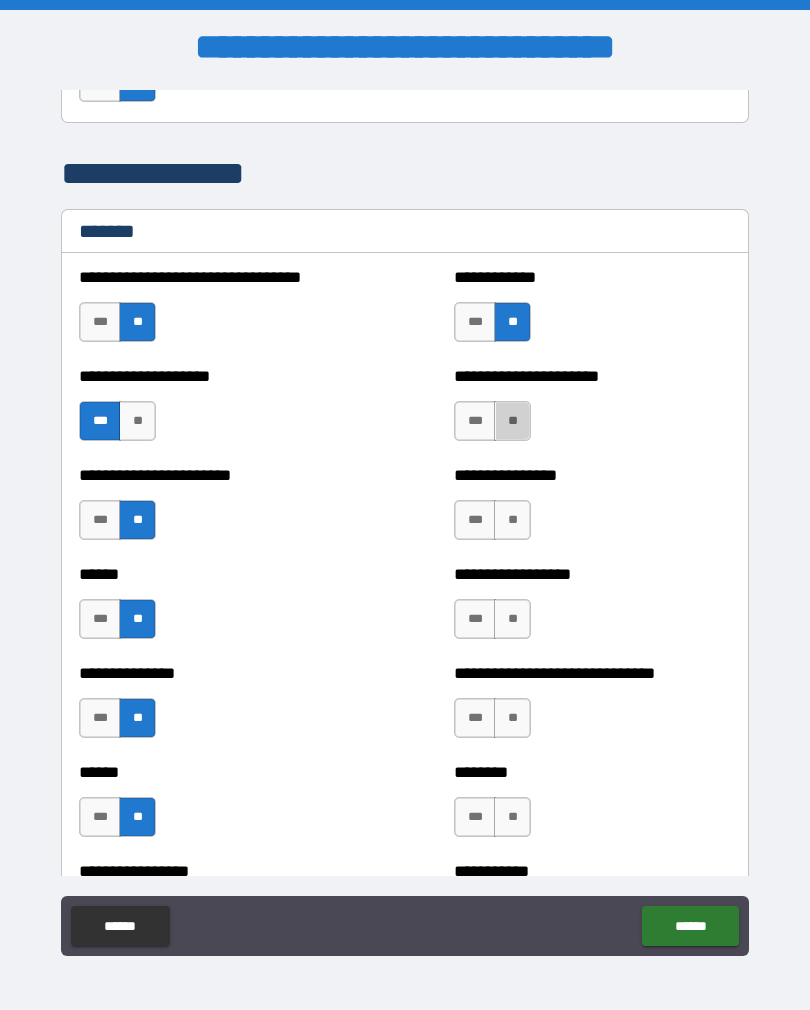 click on "**" at bounding box center (512, 421) 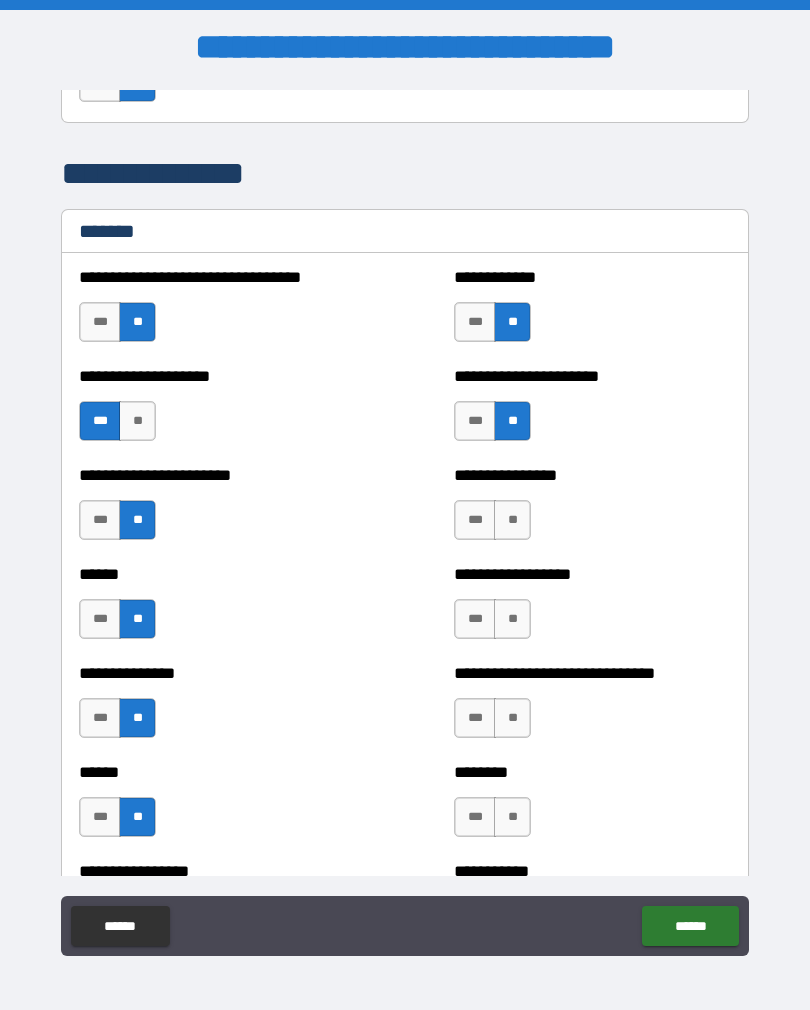 click on "**" at bounding box center (512, 520) 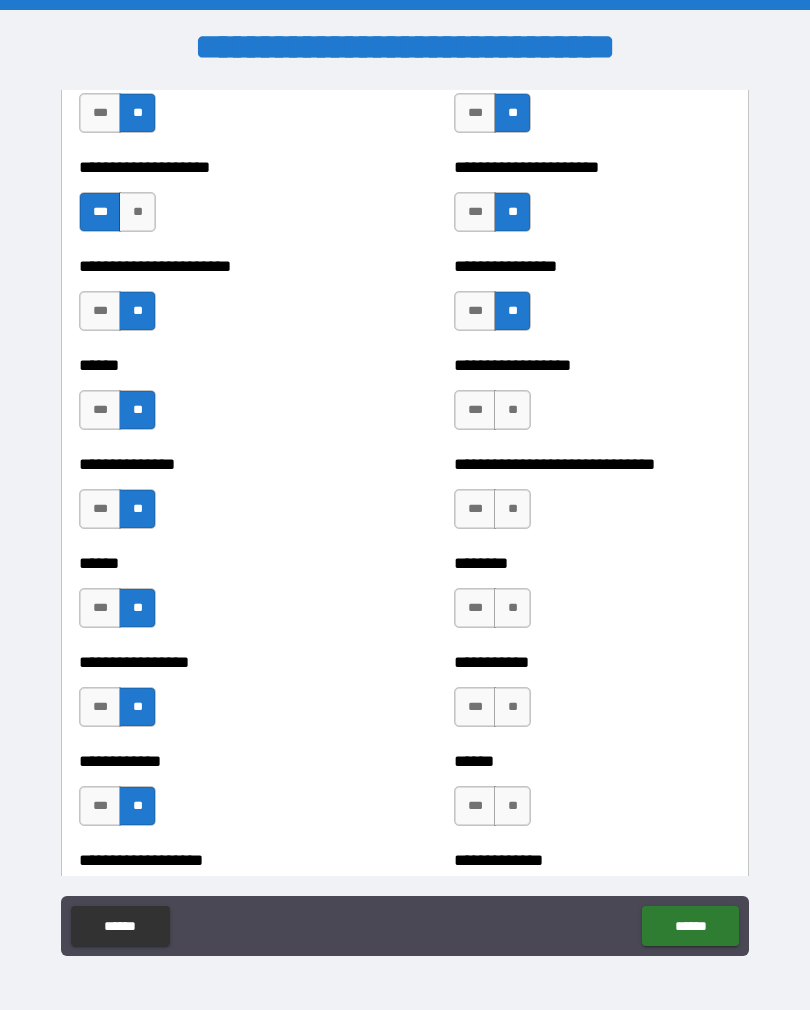 scroll, scrollTop: 1132, scrollLeft: 0, axis: vertical 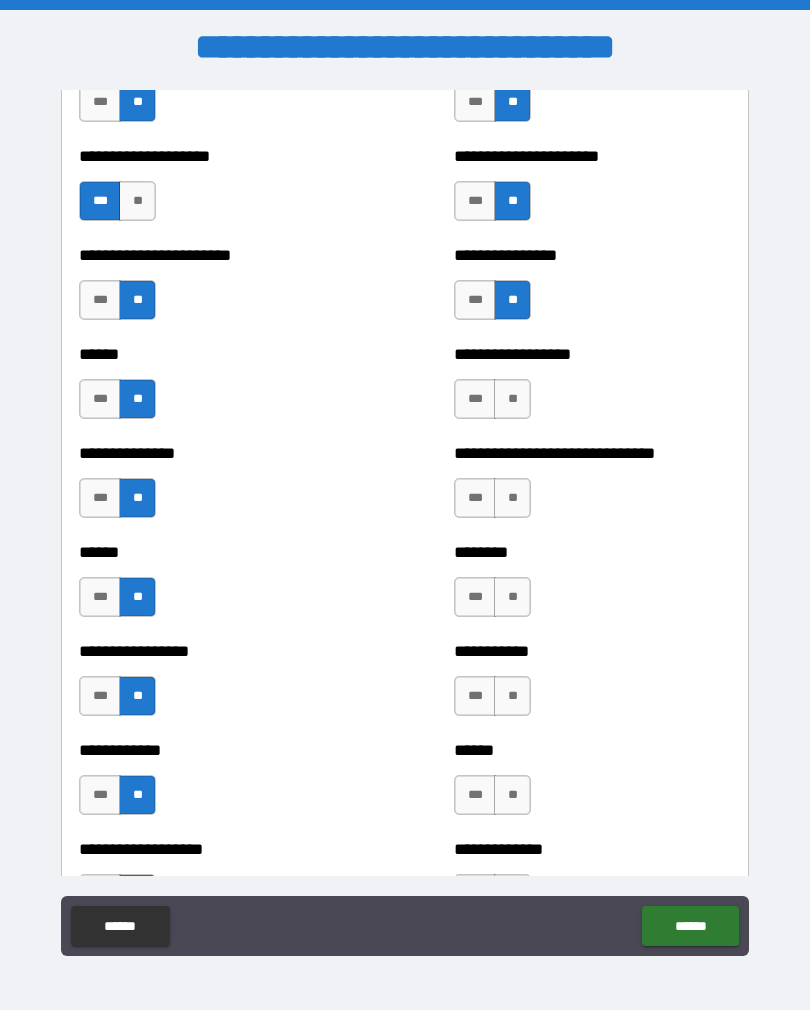 click on "***" at bounding box center (475, 399) 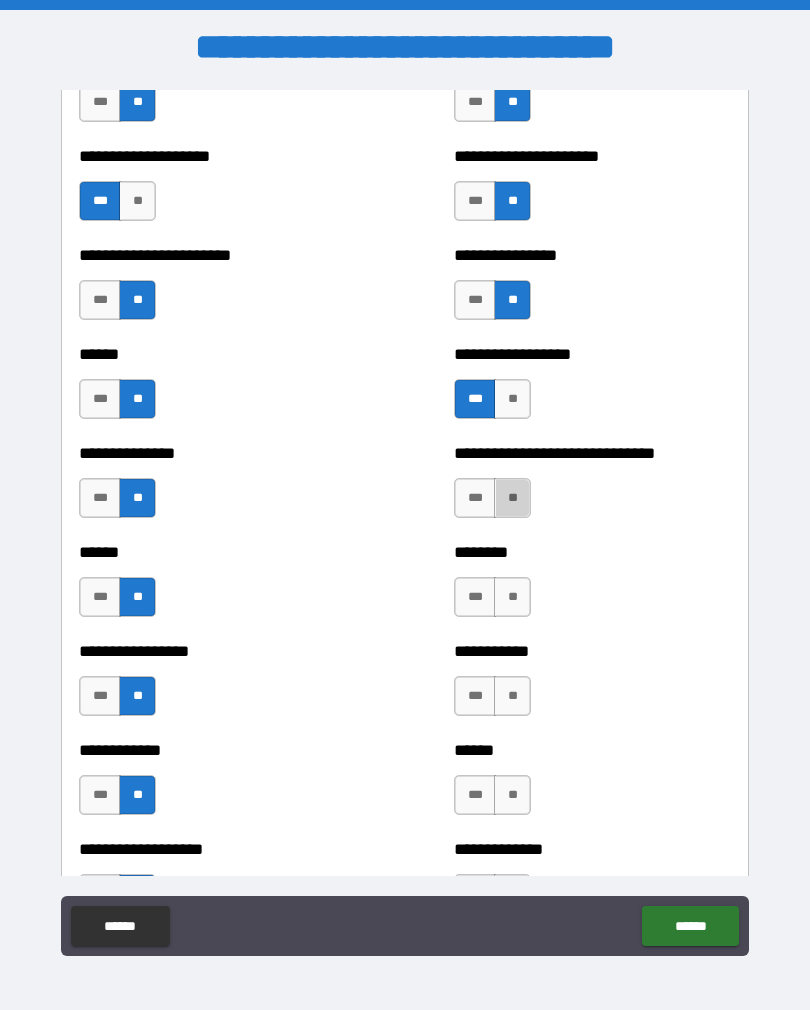 click on "**" at bounding box center (512, 498) 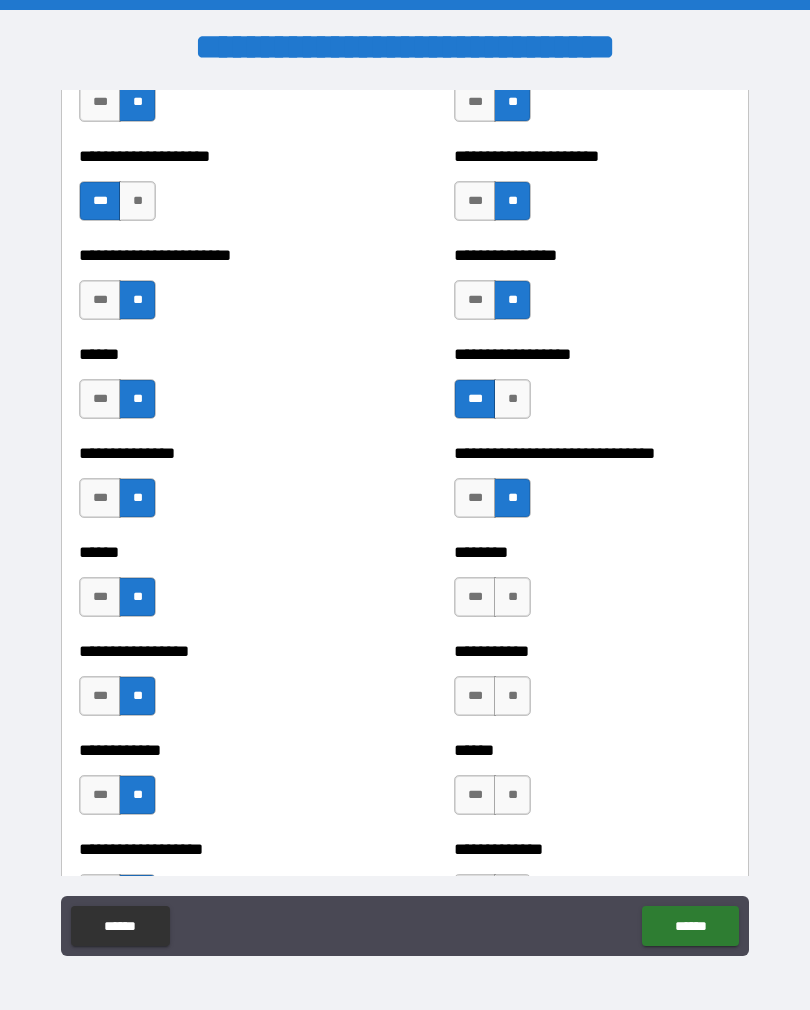 click on "**" at bounding box center [512, 597] 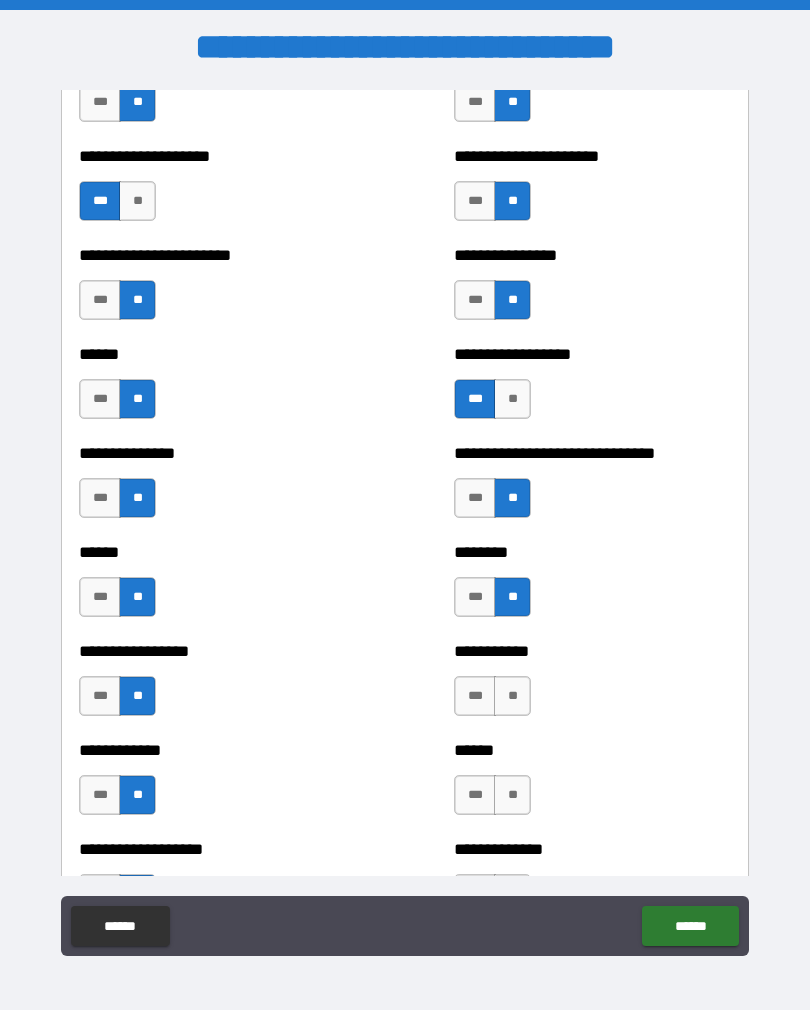 click on "**" at bounding box center (512, 696) 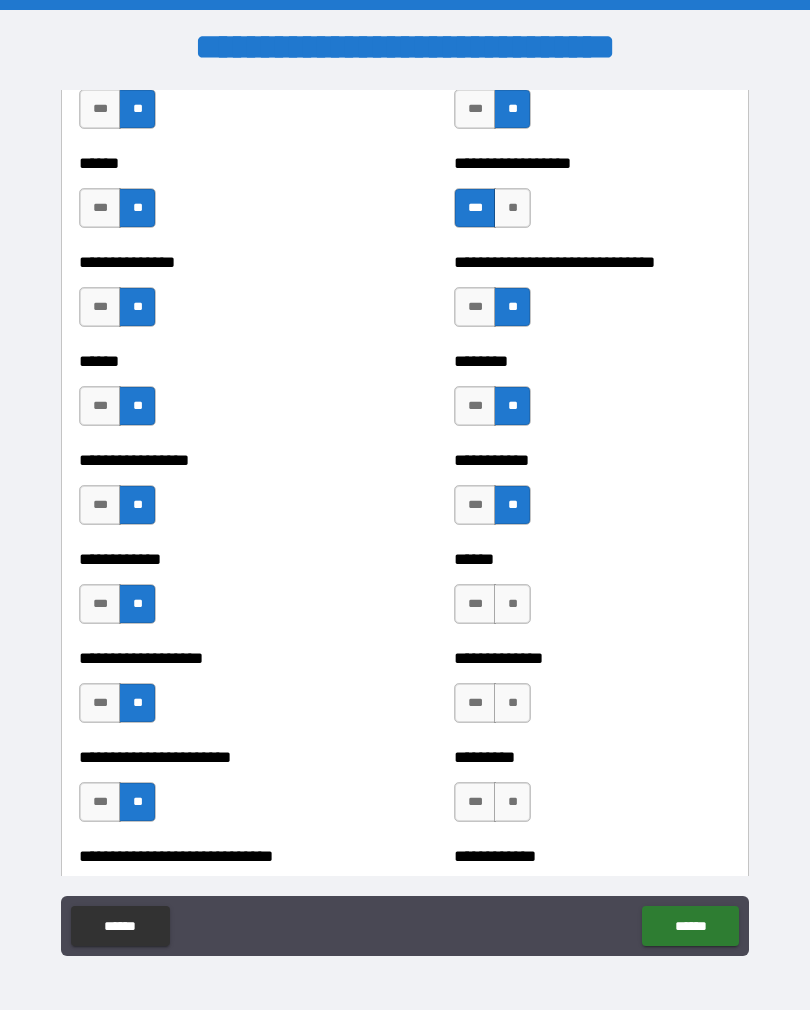 scroll, scrollTop: 1351, scrollLeft: 0, axis: vertical 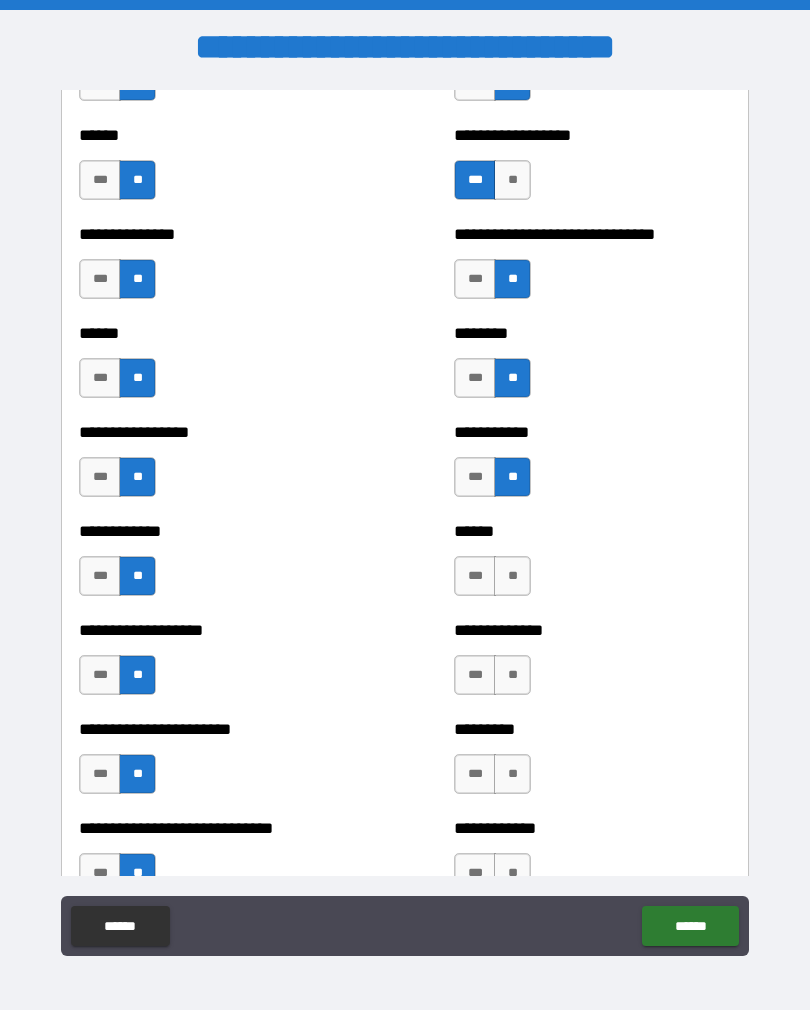 click on "**" at bounding box center (512, 576) 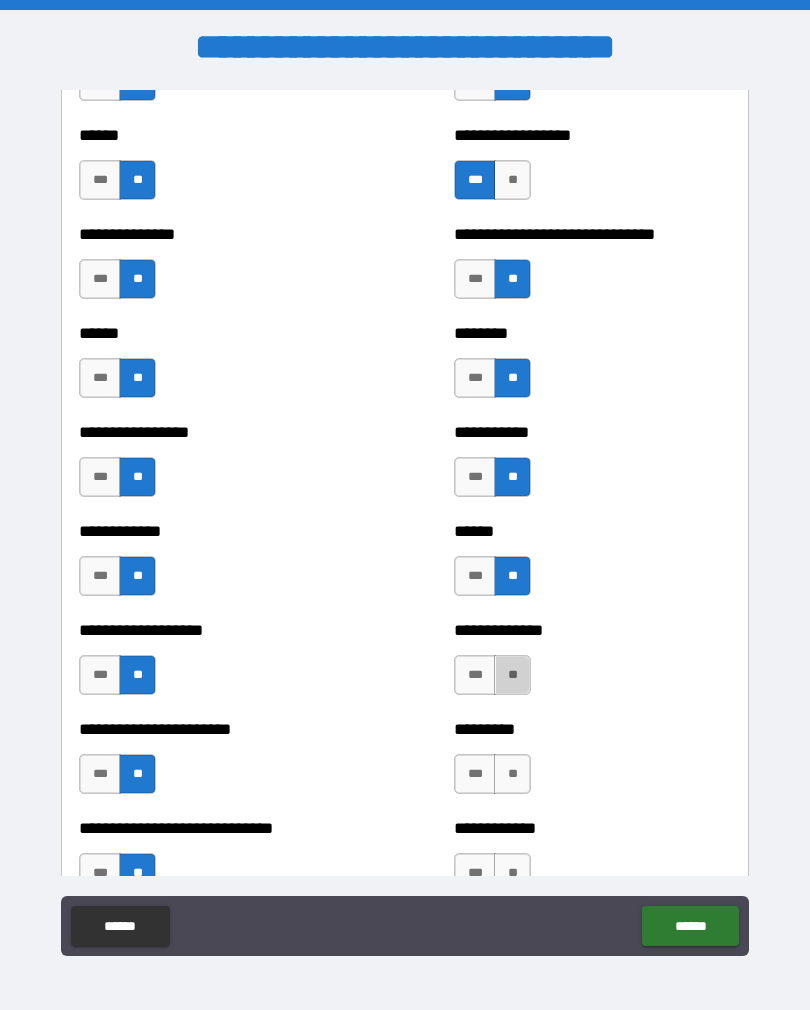 click on "**" at bounding box center (512, 675) 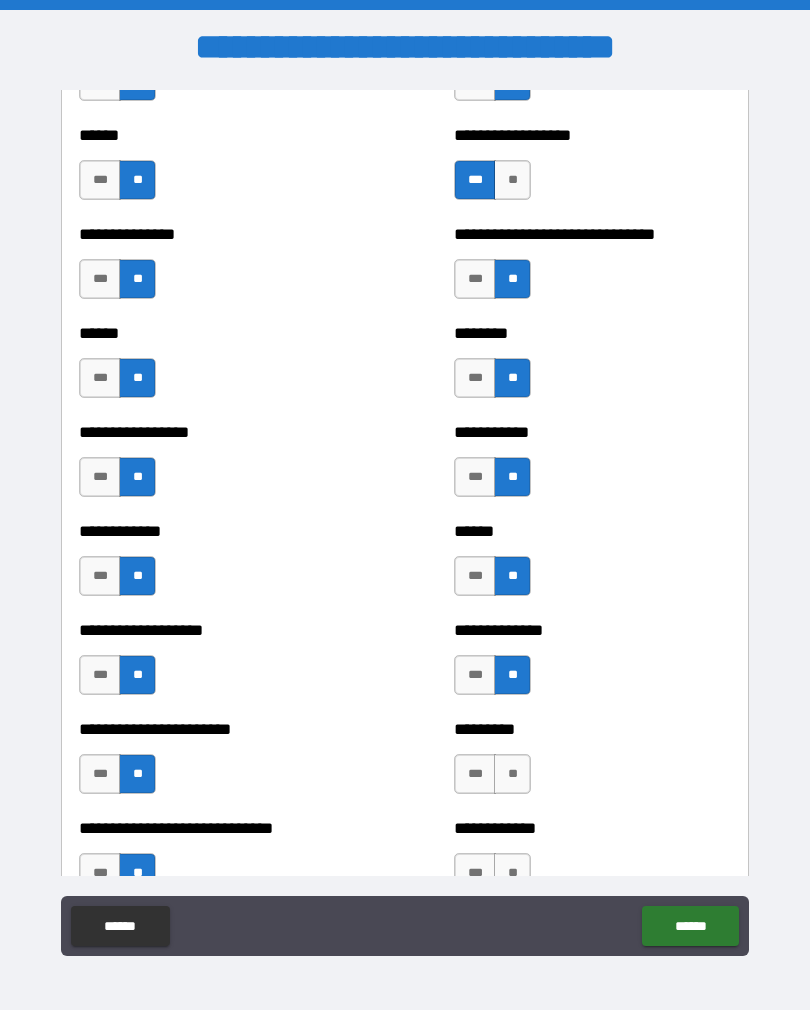 click on "**" at bounding box center [512, 774] 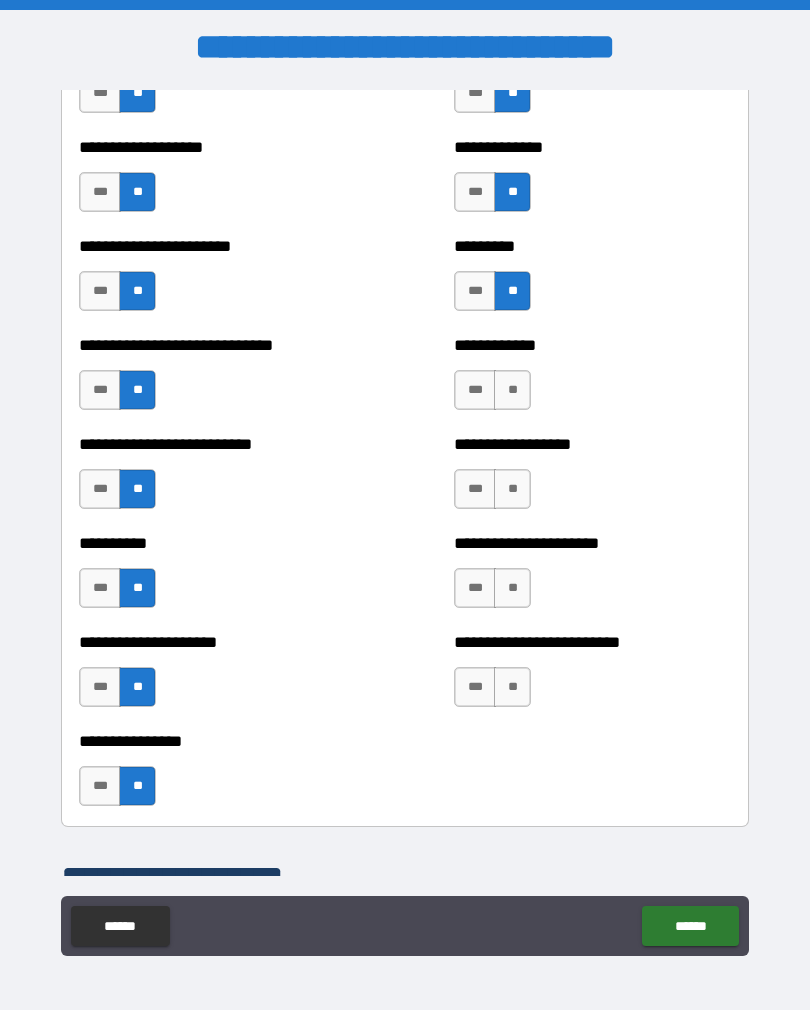 scroll, scrollTop: 1836, scrollLeft: 0, axis: vertical 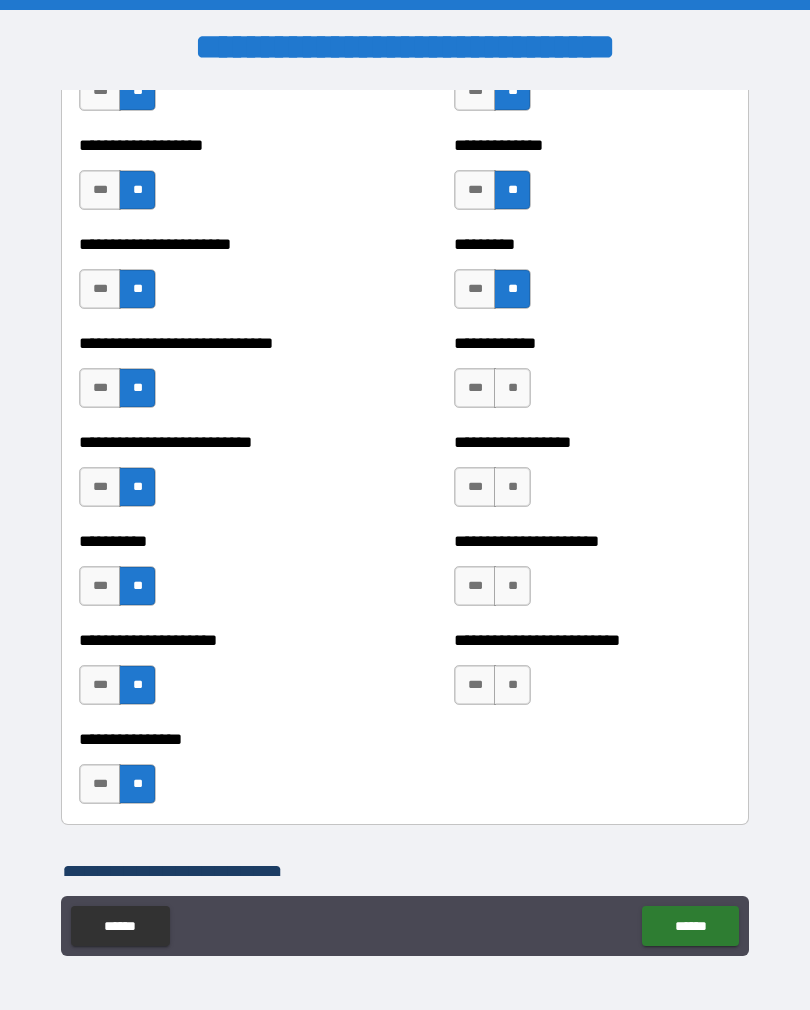 click on "**" at bounding box center [512, 388] 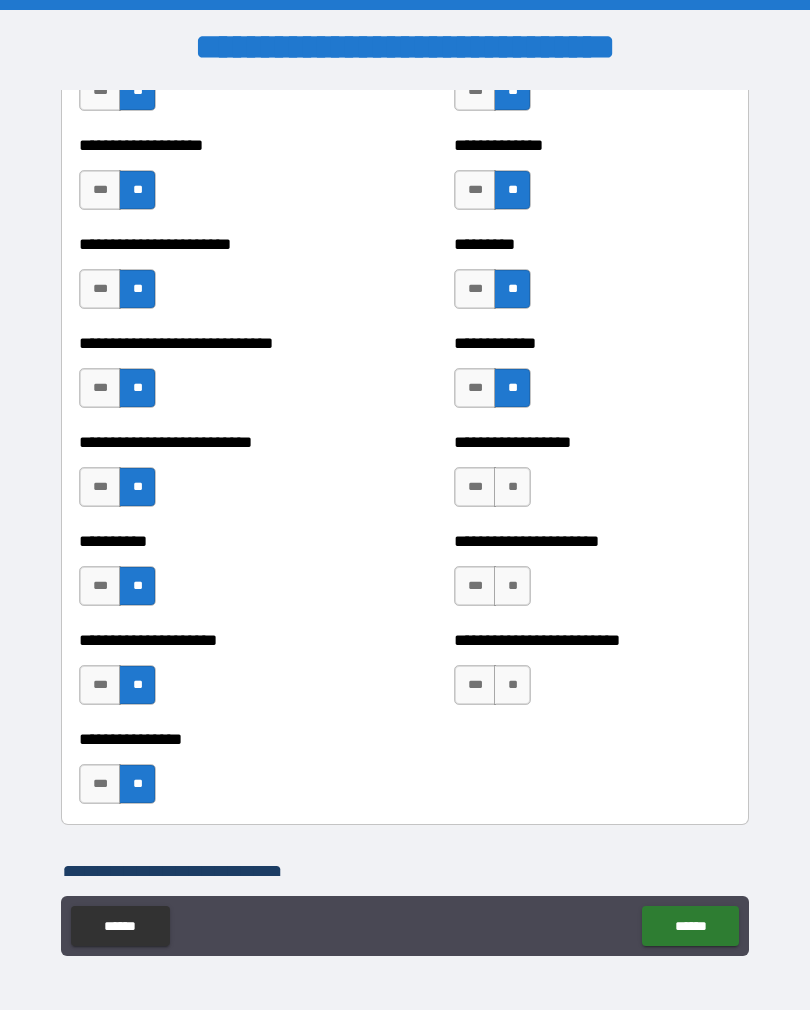 click on "**" at bounding box center (512, 487) 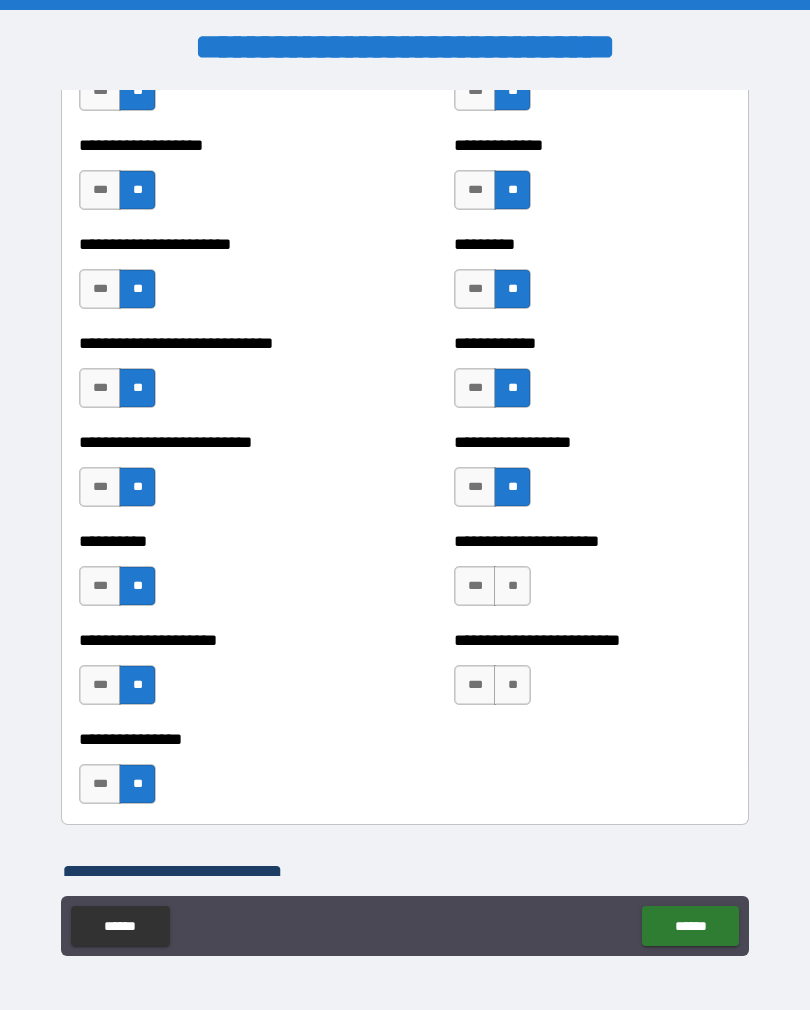 click on "**" at bounding box center (512, 586) 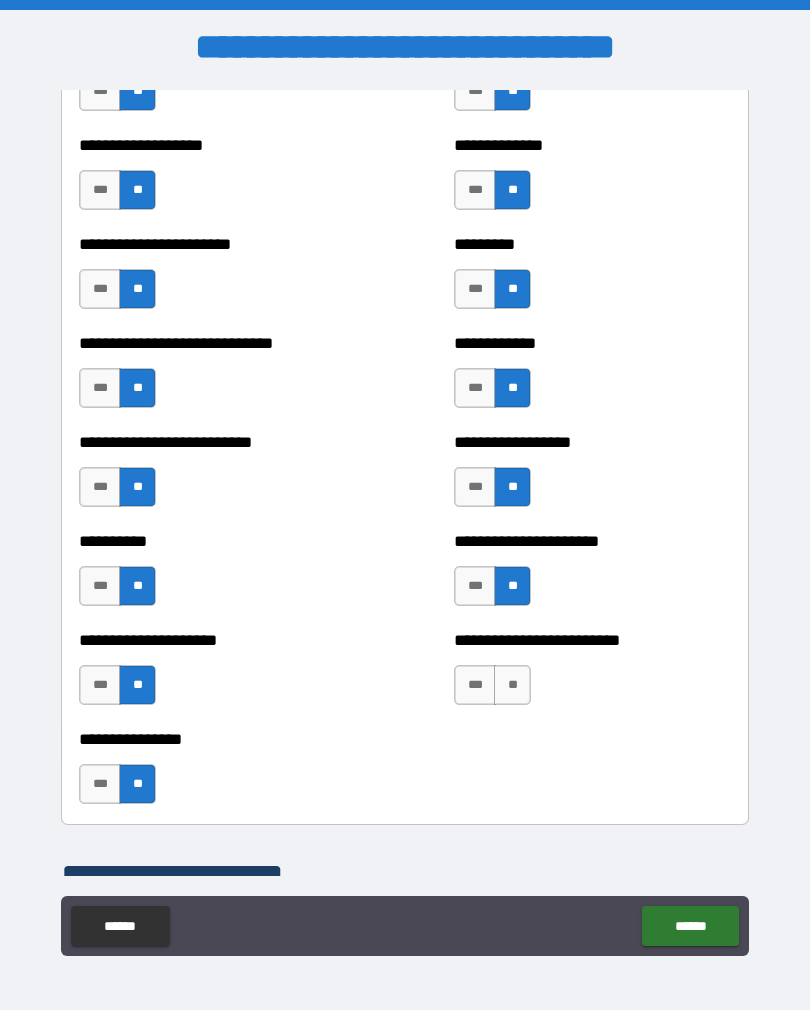 click on "**" at bounding box center (512, 685) 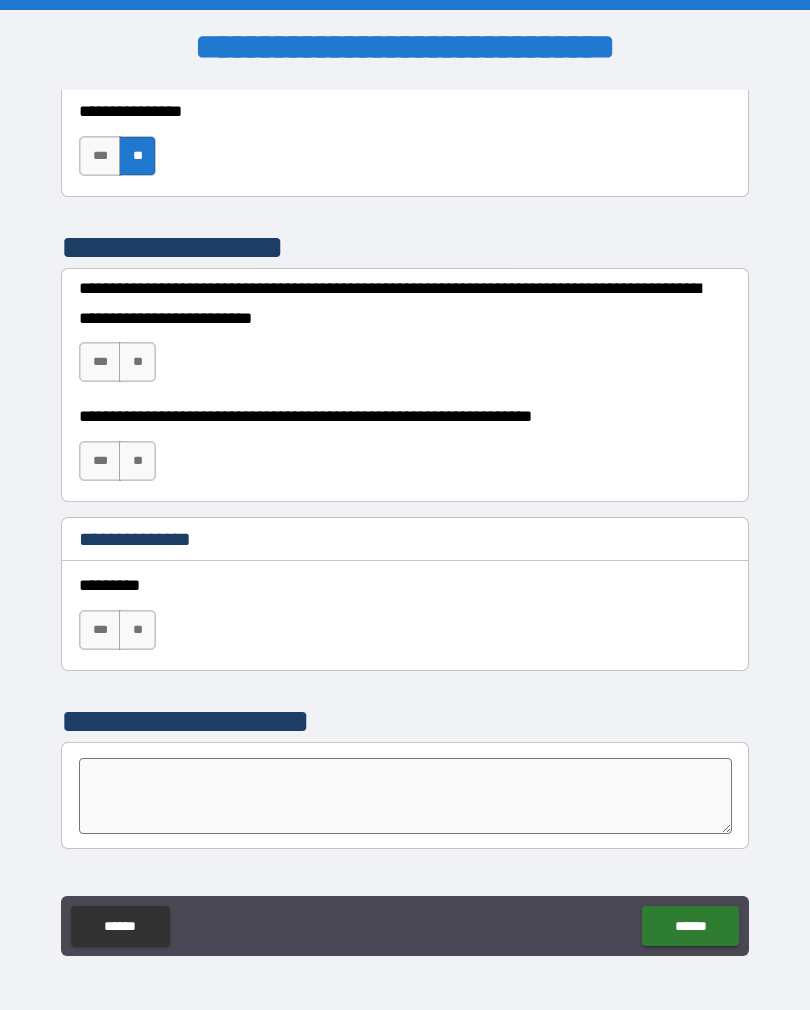scroll, scrollTop: 2465, scrollLeft: 0, axis: vertical 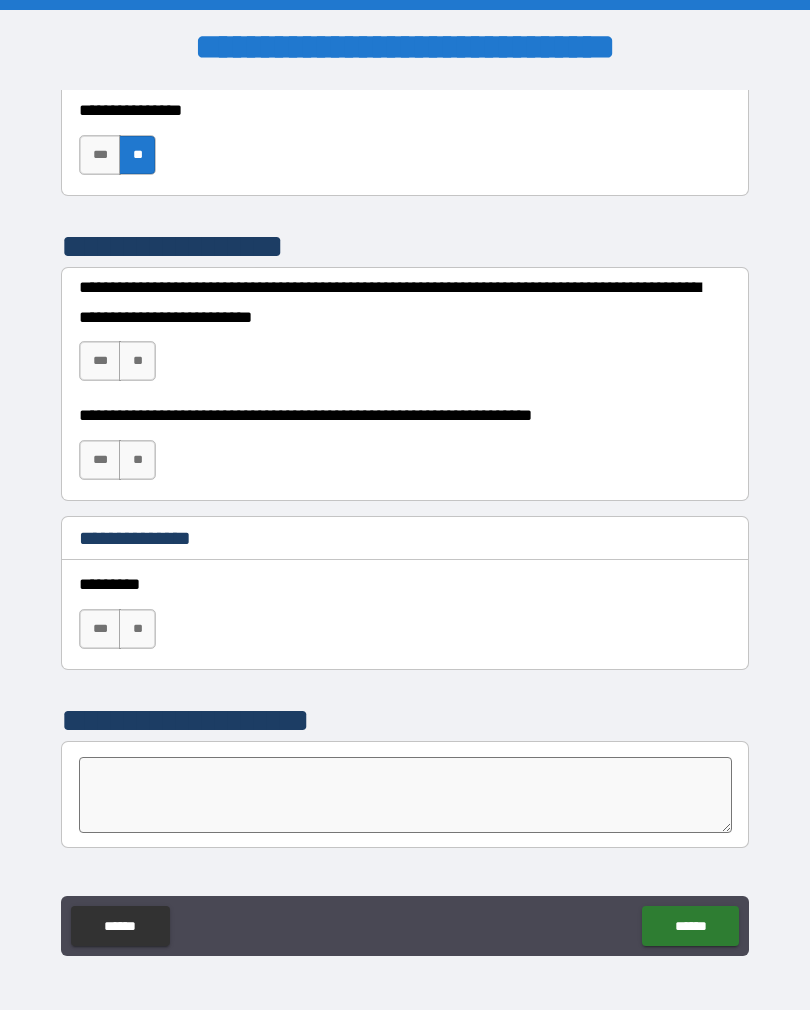 click on "**" at bounding box center [137, 361] 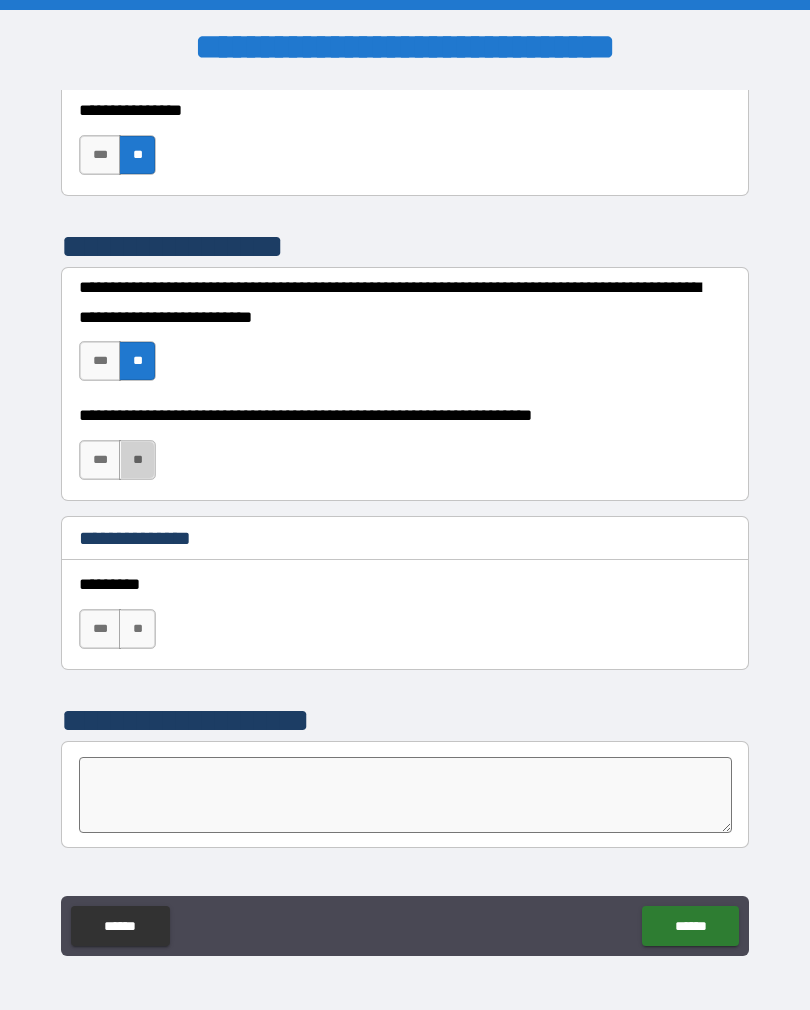 click on "**" at bounding box center [137, 460] 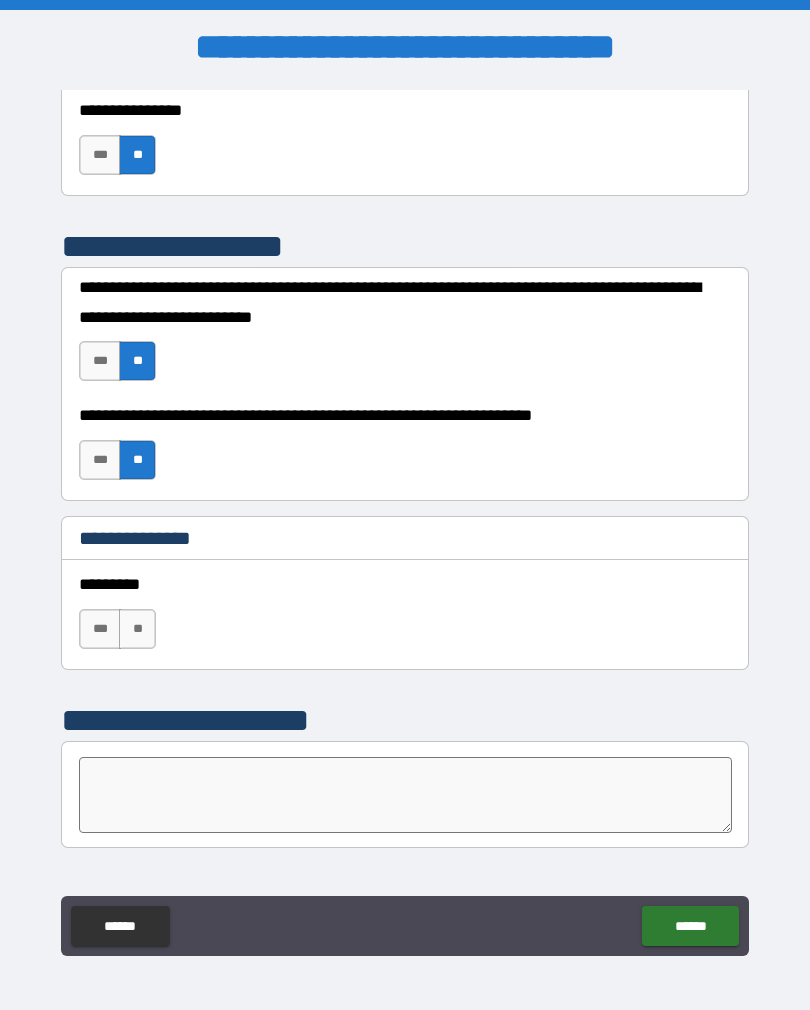 click on "**" at bounding box center [137, 629] 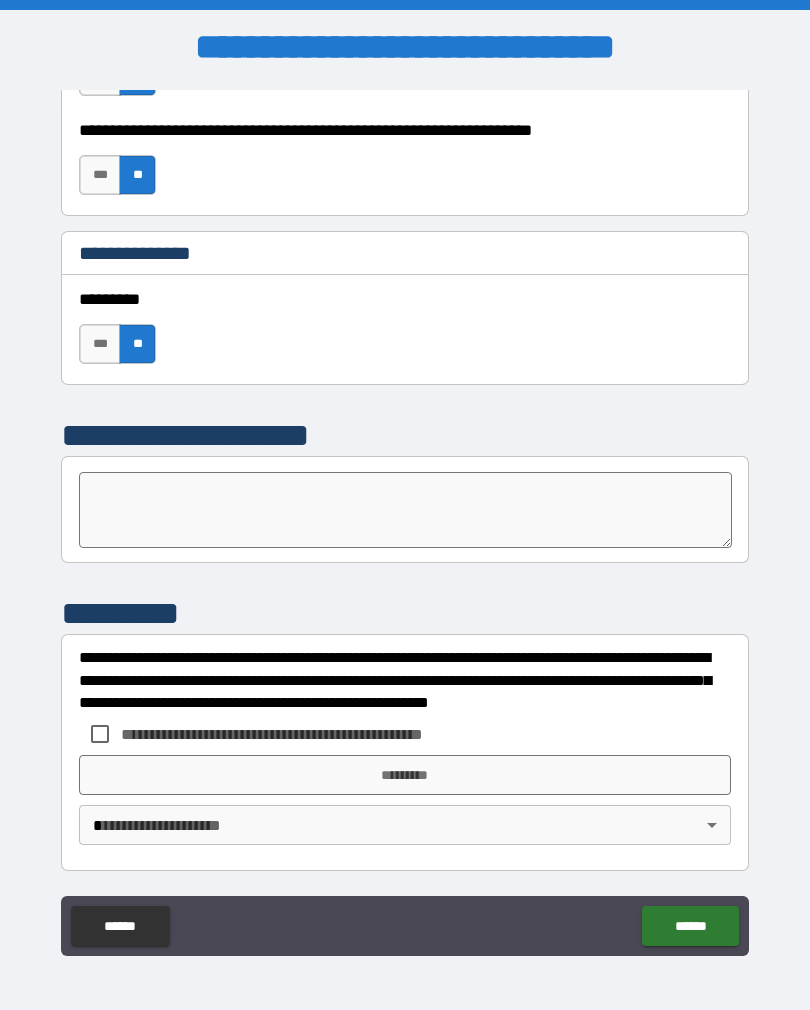 scroll, scrollTop: 2750, scrollLeft: 0, axis: vertical 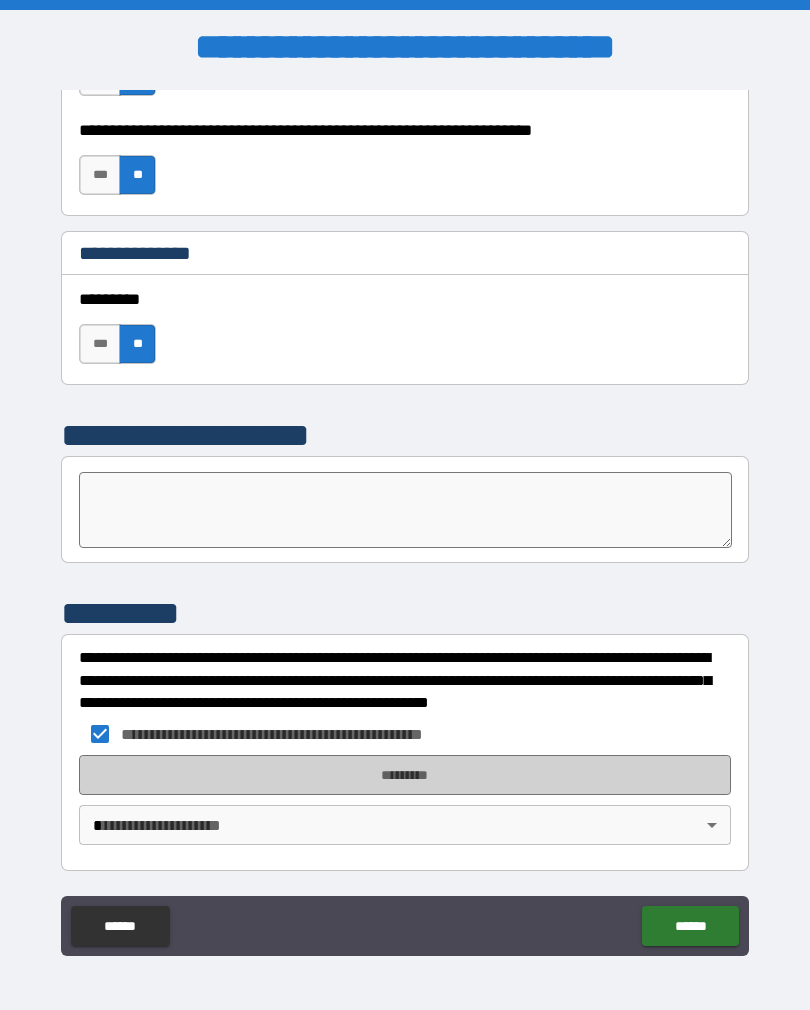 click on "*********" at bounding box center (405, 775) 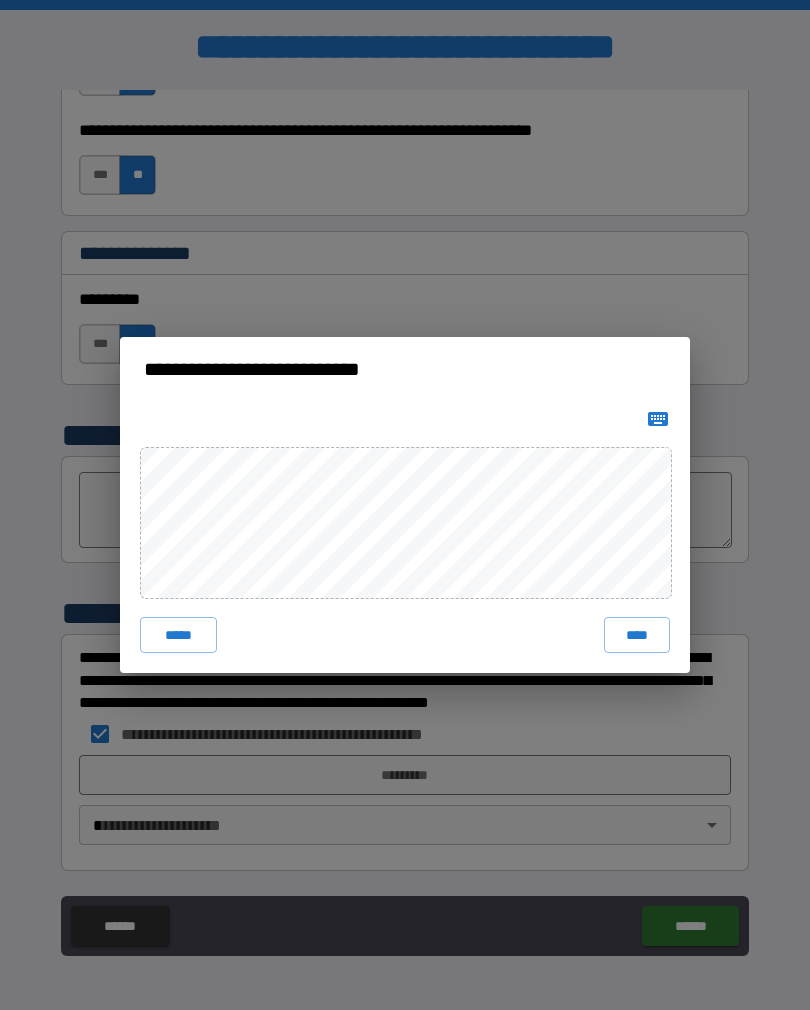 click on "****" at bounding box center [637, 635] 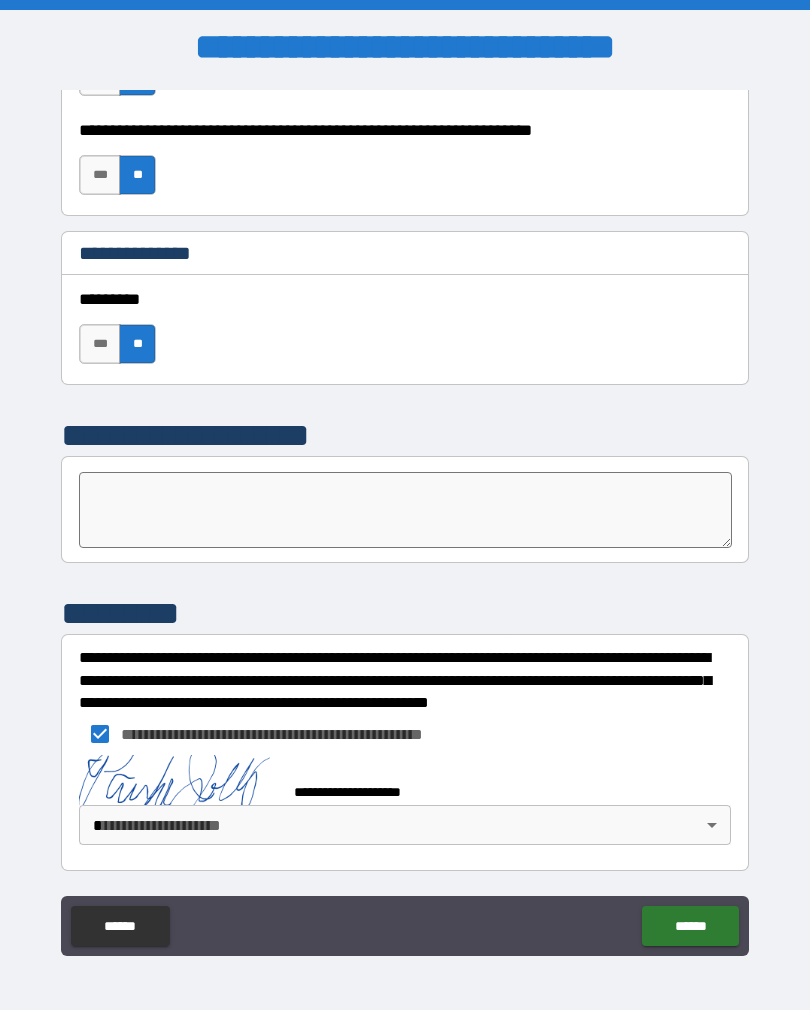 scroll, scrollTop: 2740, scrollLeft: 0, axis: vertical 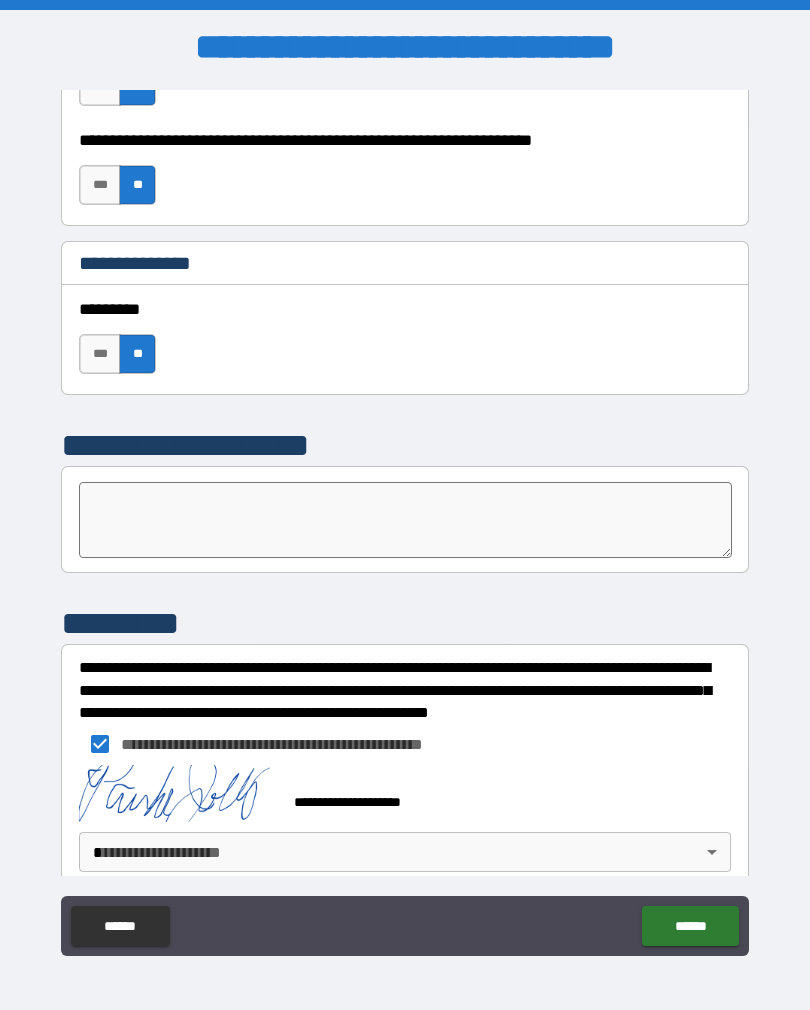 click on "**********" at bounding box center (405, 520) 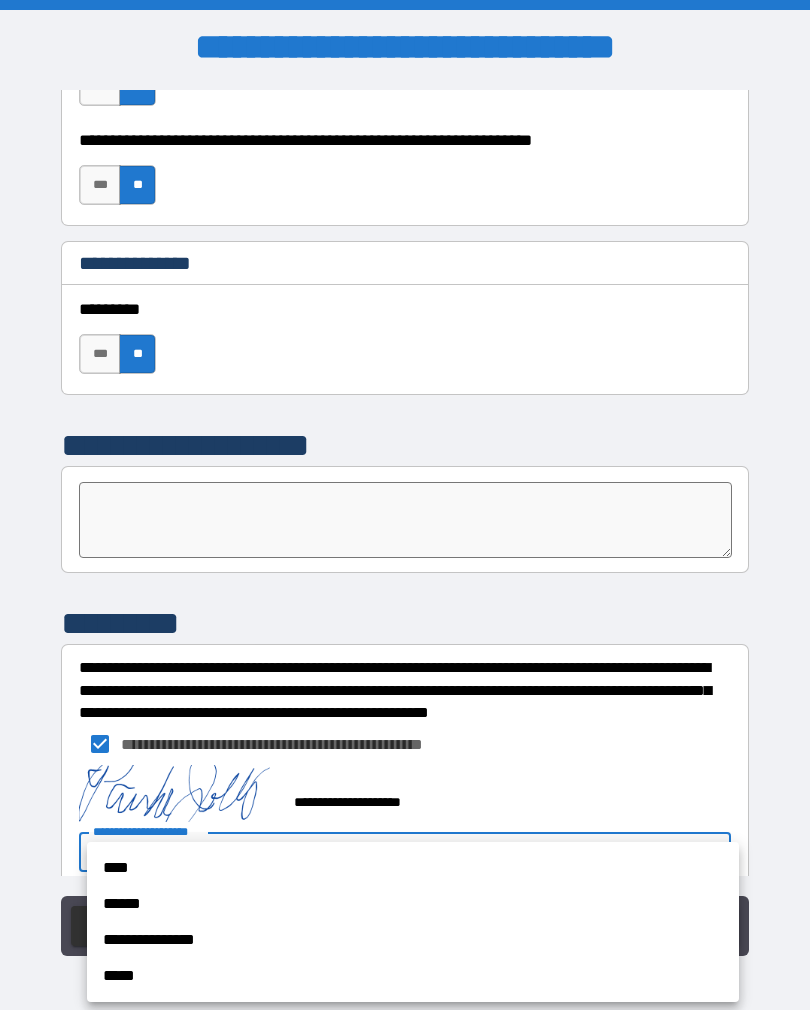 click on "****" at bounding box center (413, 868) 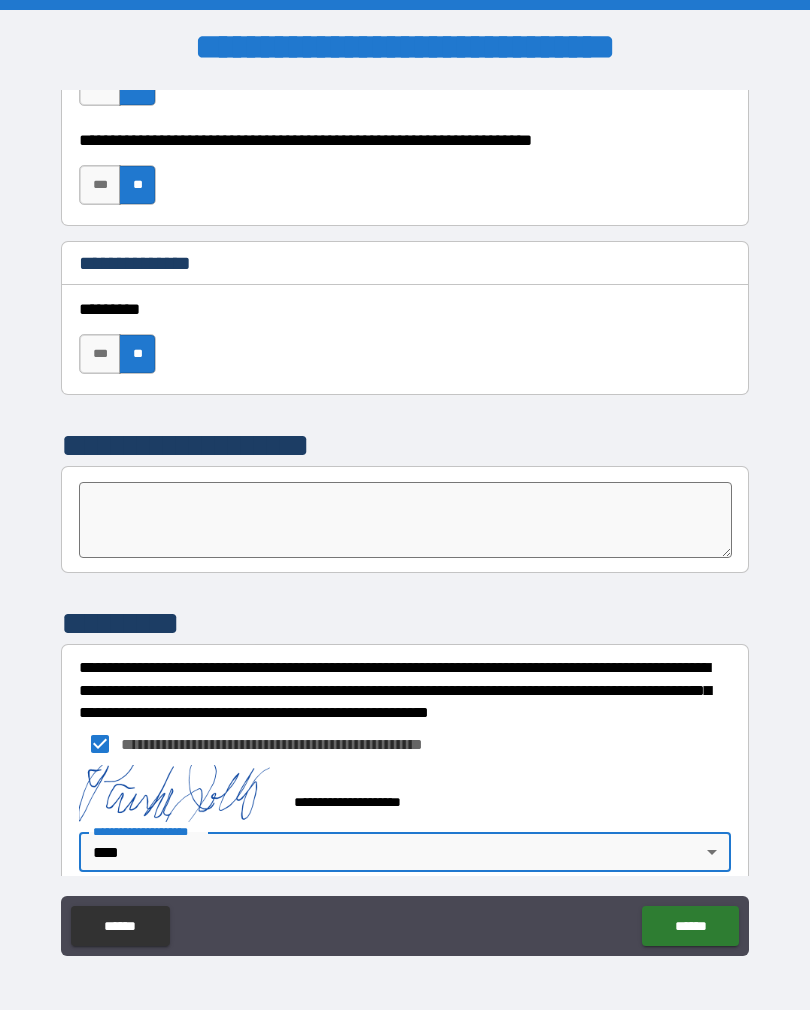 click on "******" at bounding box center [690, 926] 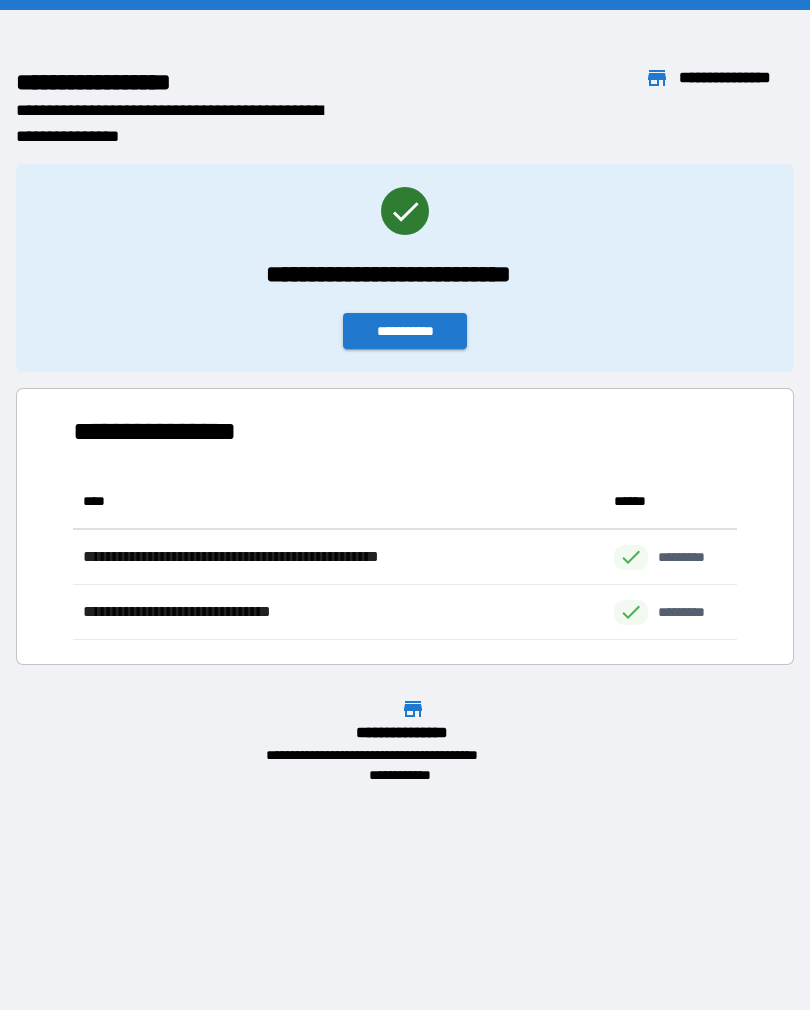scroll, scrollTop: 1, scrollLeft: 1, axis: both 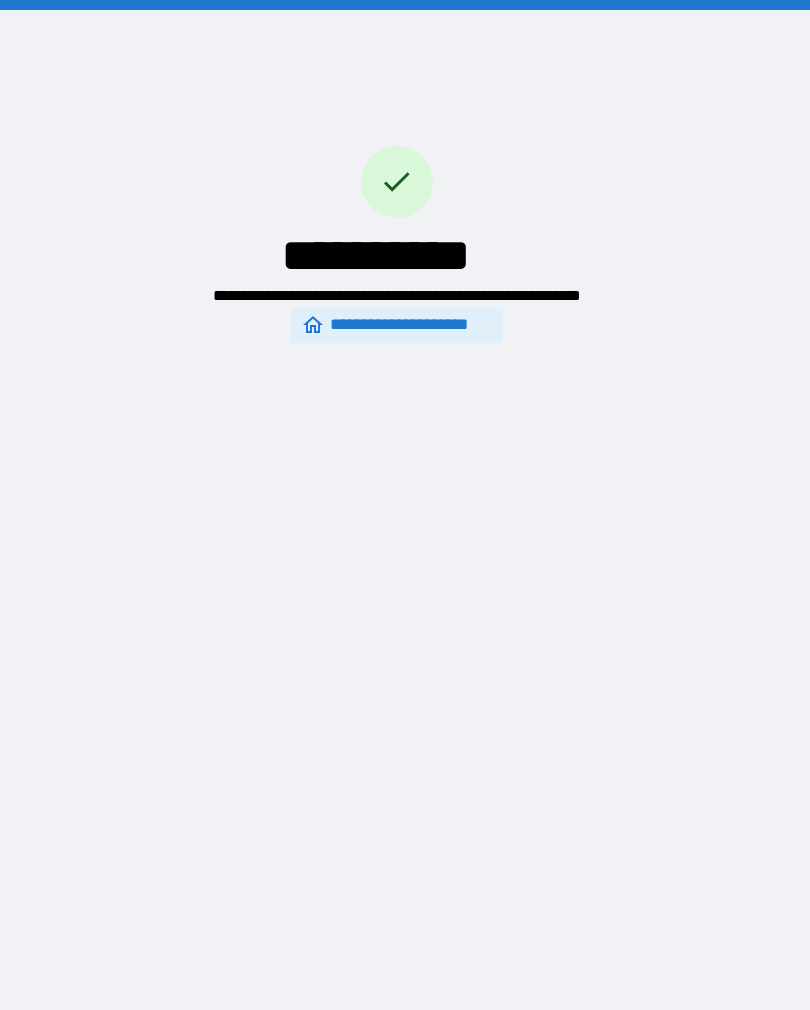 click on "**********" at bounding box center (397, 325) 